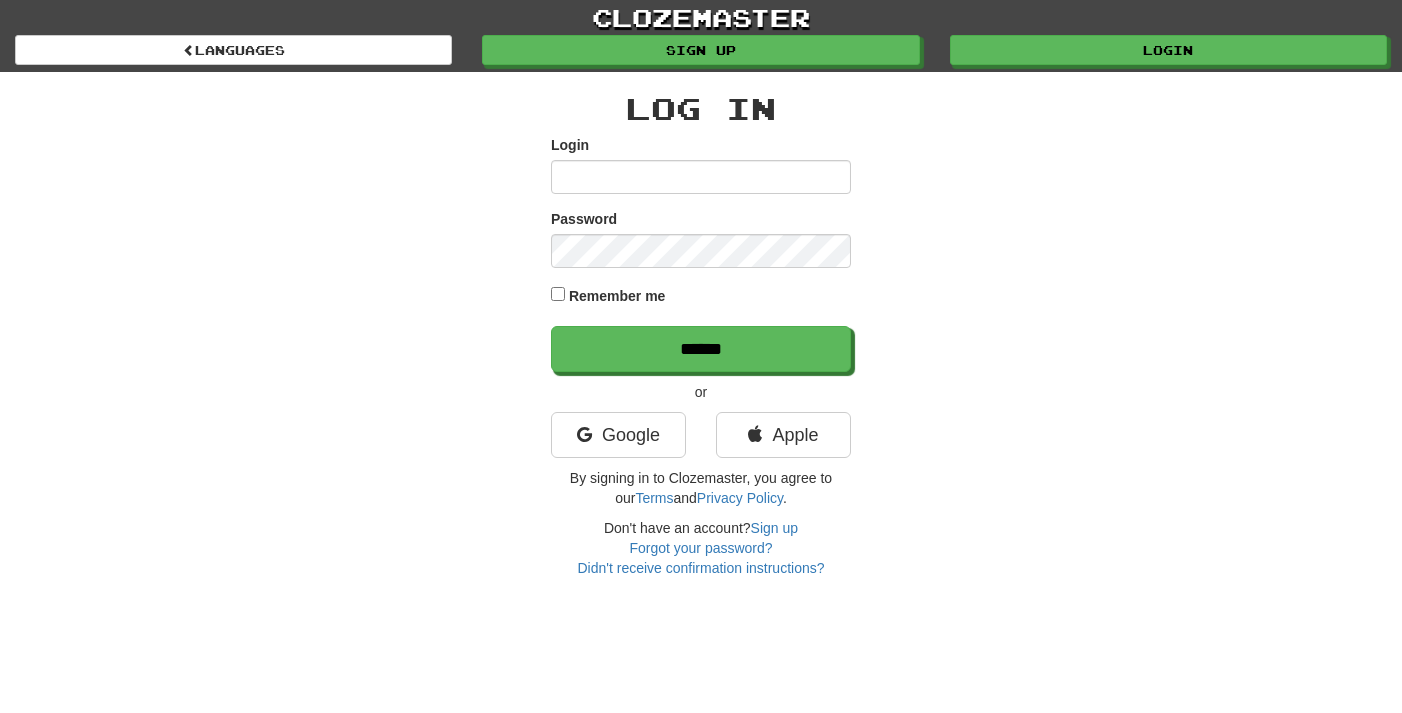 scroll, scrollTop: 0, scrollLeft: 0, axis: both 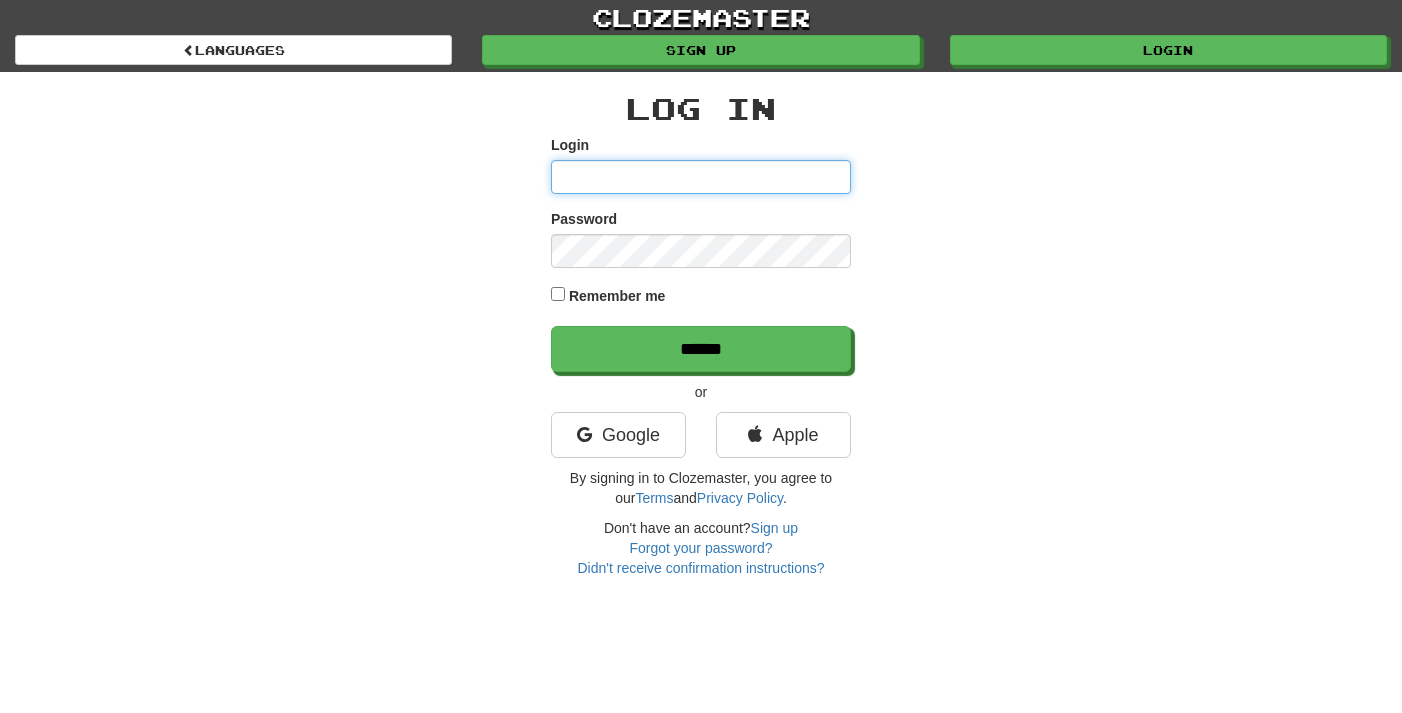click on "Login" at bounding box center [701, 177] 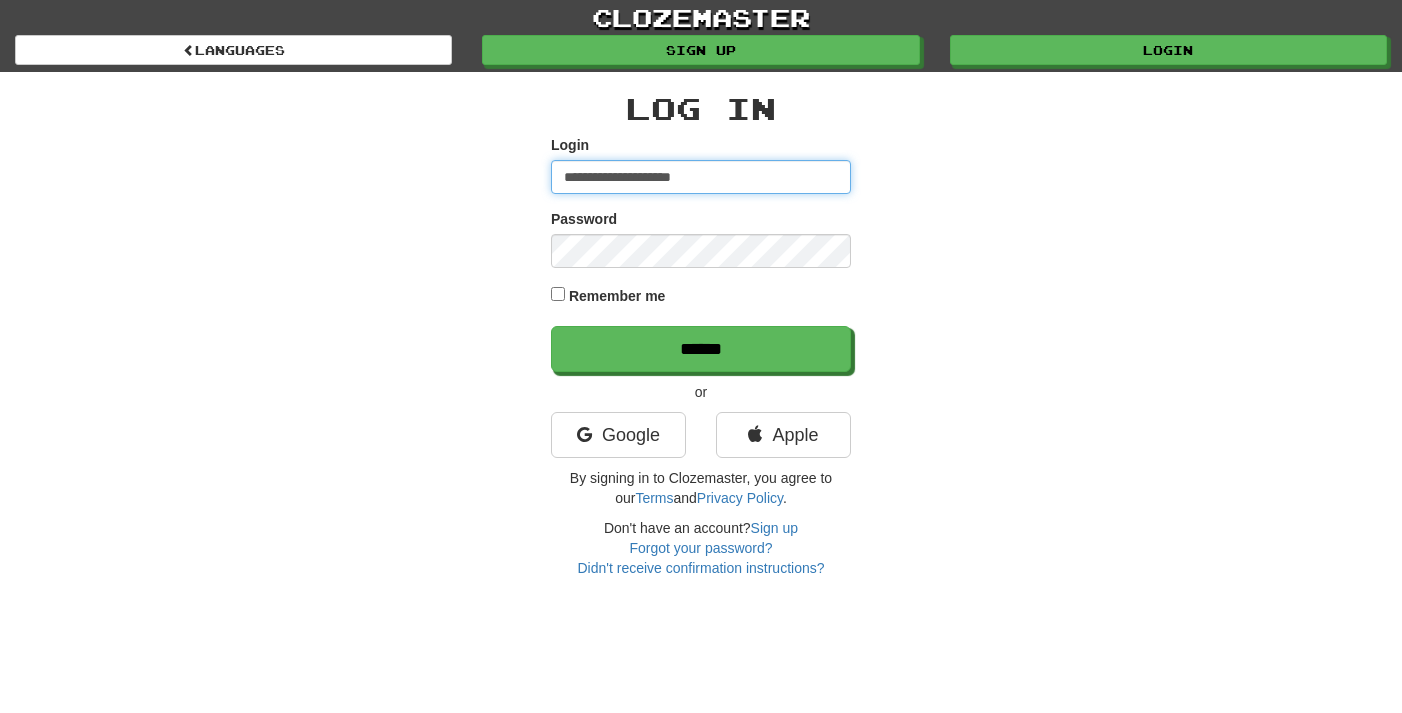 type on "**********" 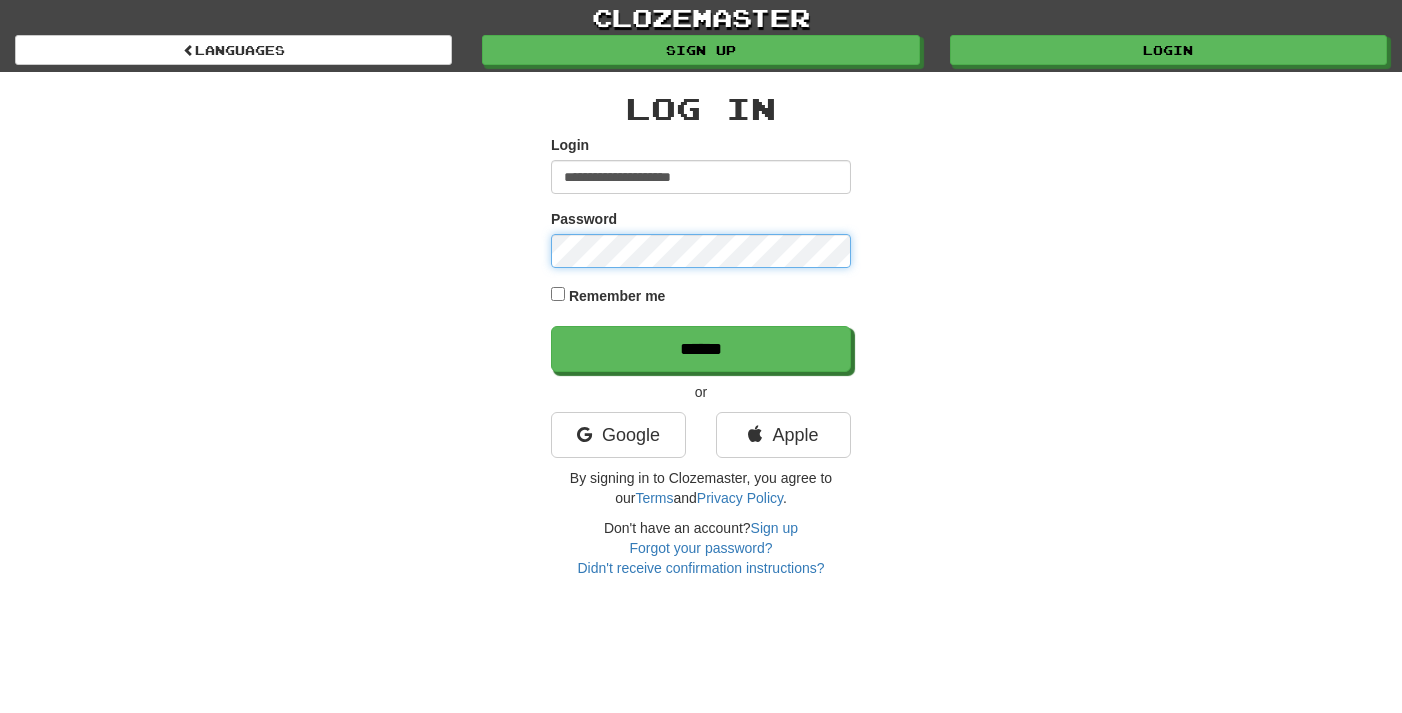click on "******" at bounding box center (701, 349) 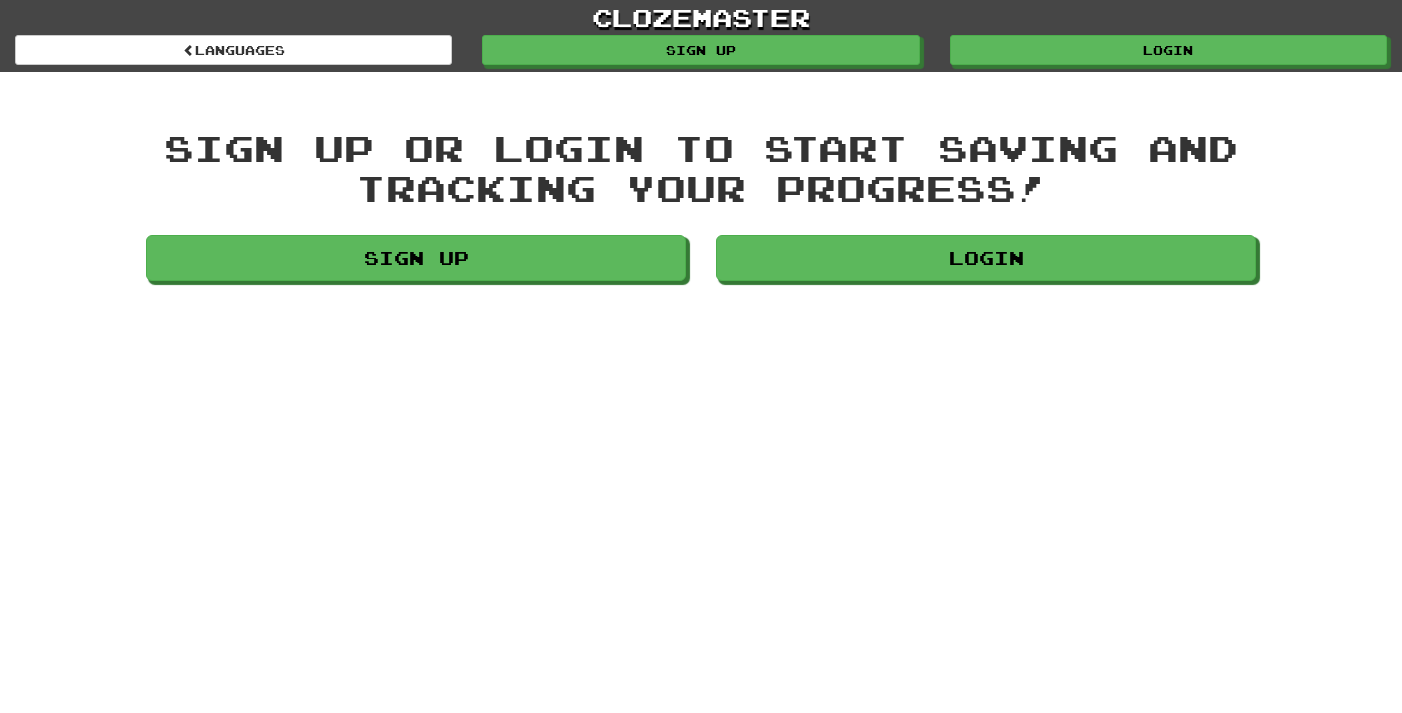 scroll, scrollTop: 0, scrollLeft: 0, axis: both 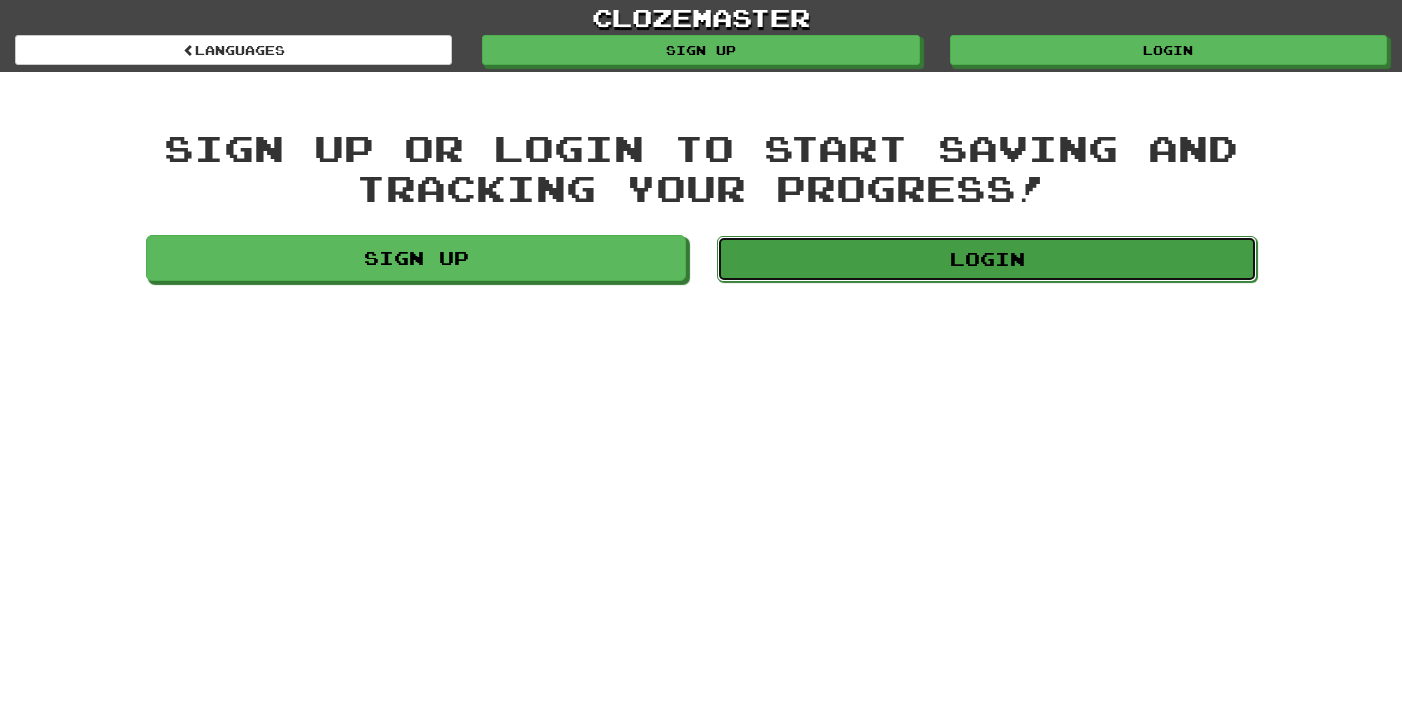 click on "Login" at bounding box center [987, 259] 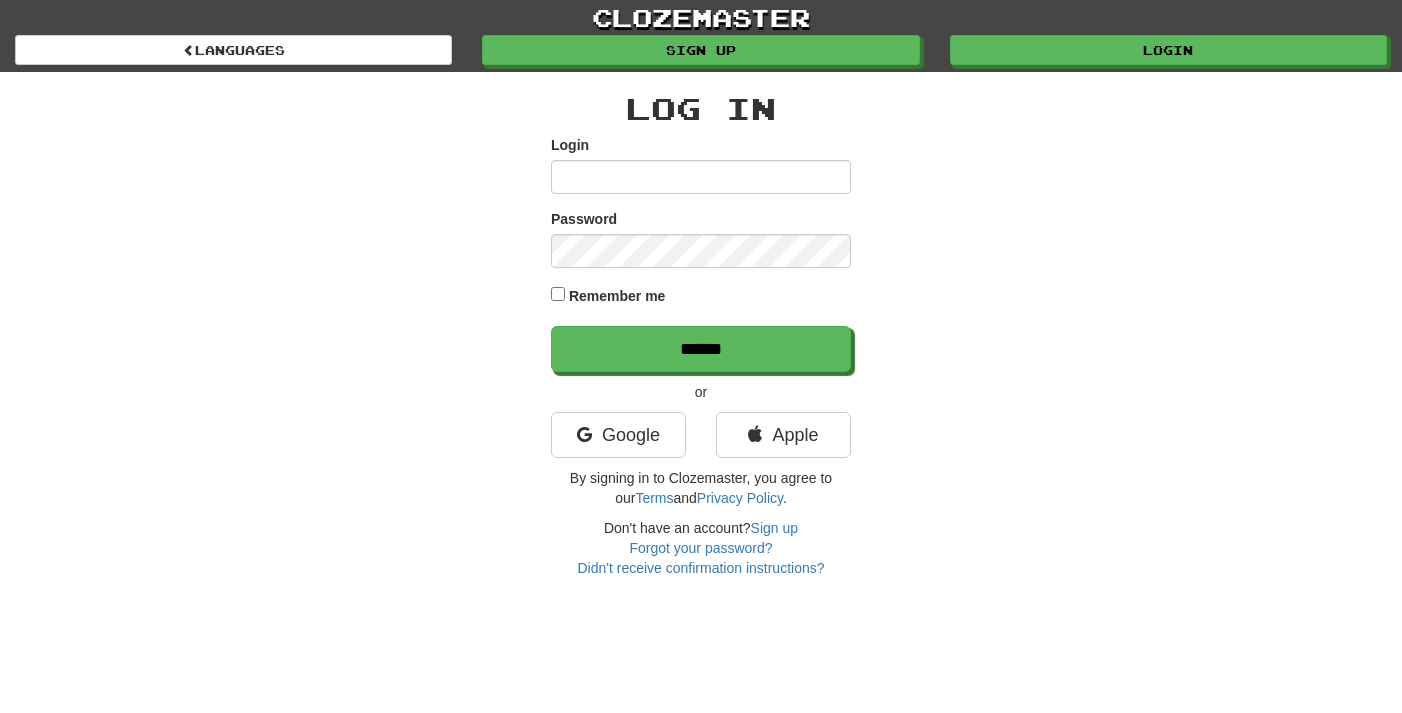 scroll, scrollTop: 0, scrollLeft: 0, axis: both 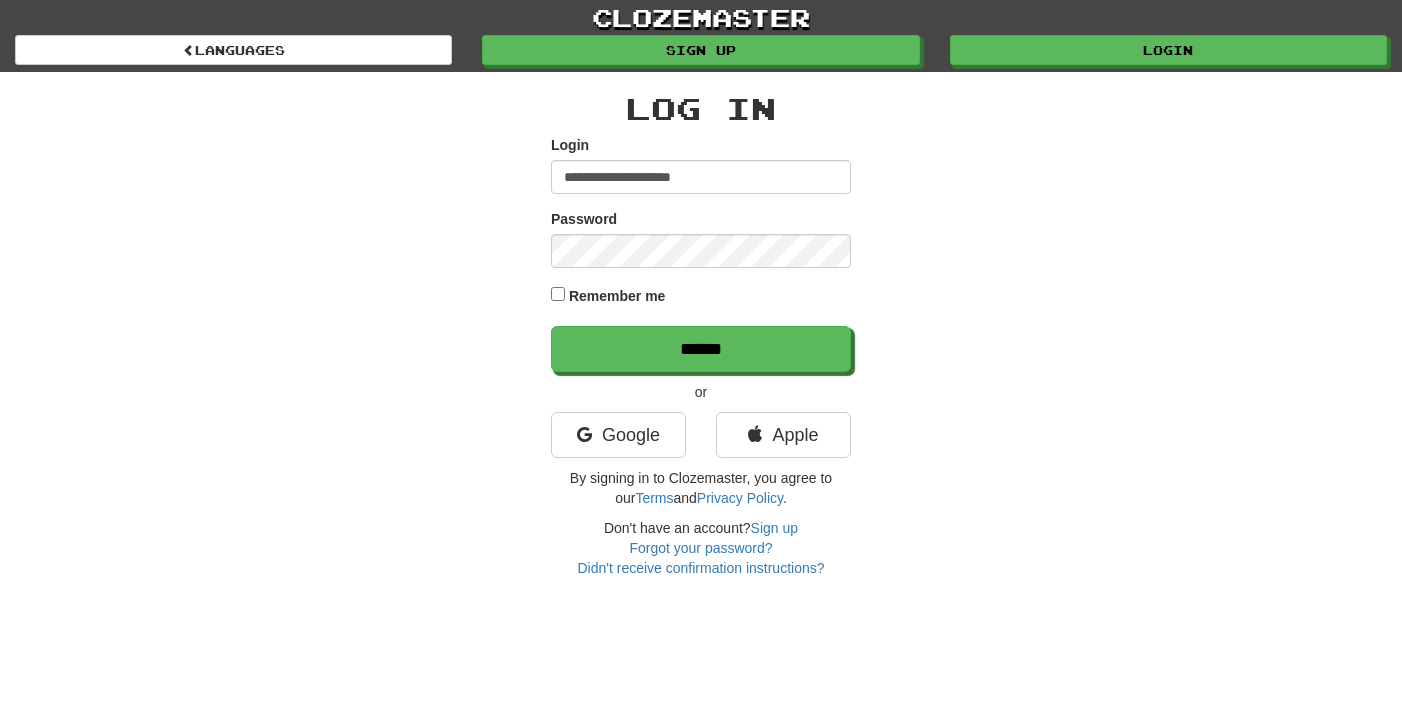 type on "**********" 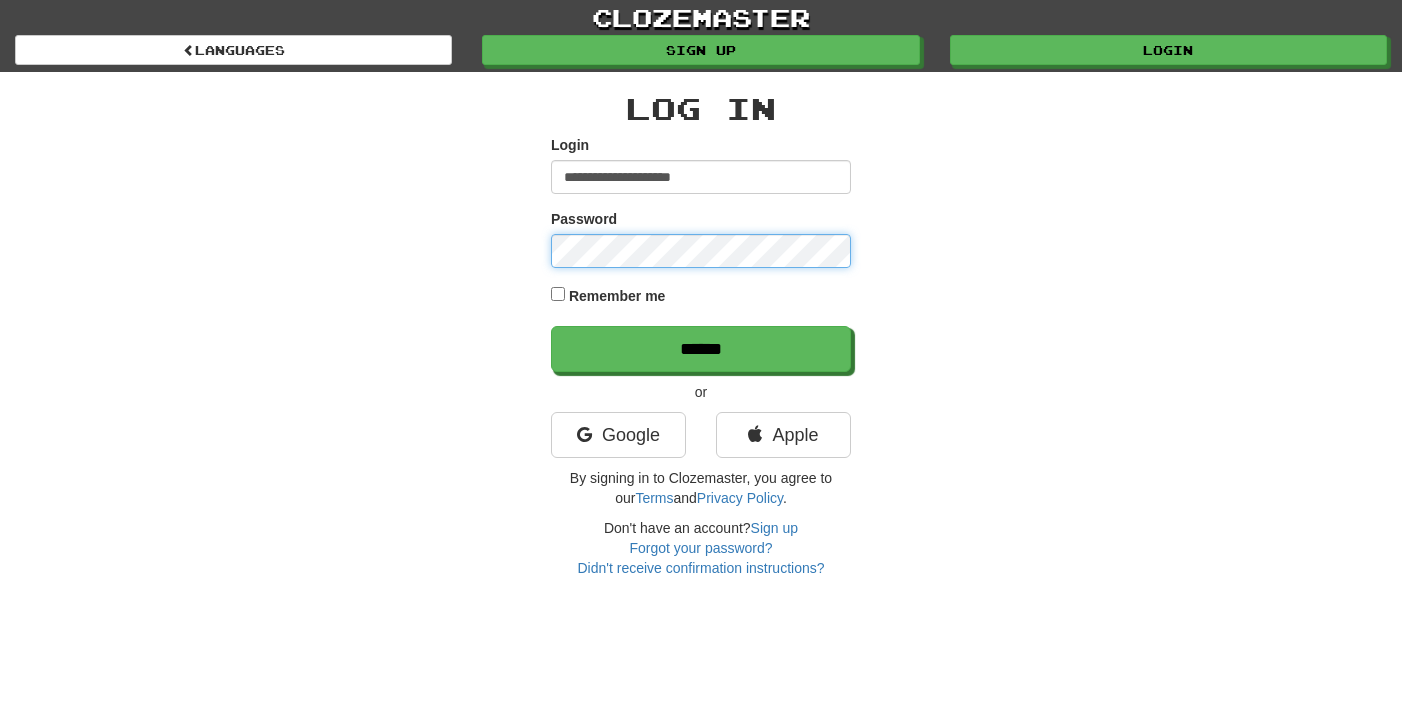 click on "******" at bounding box center [701, 349] 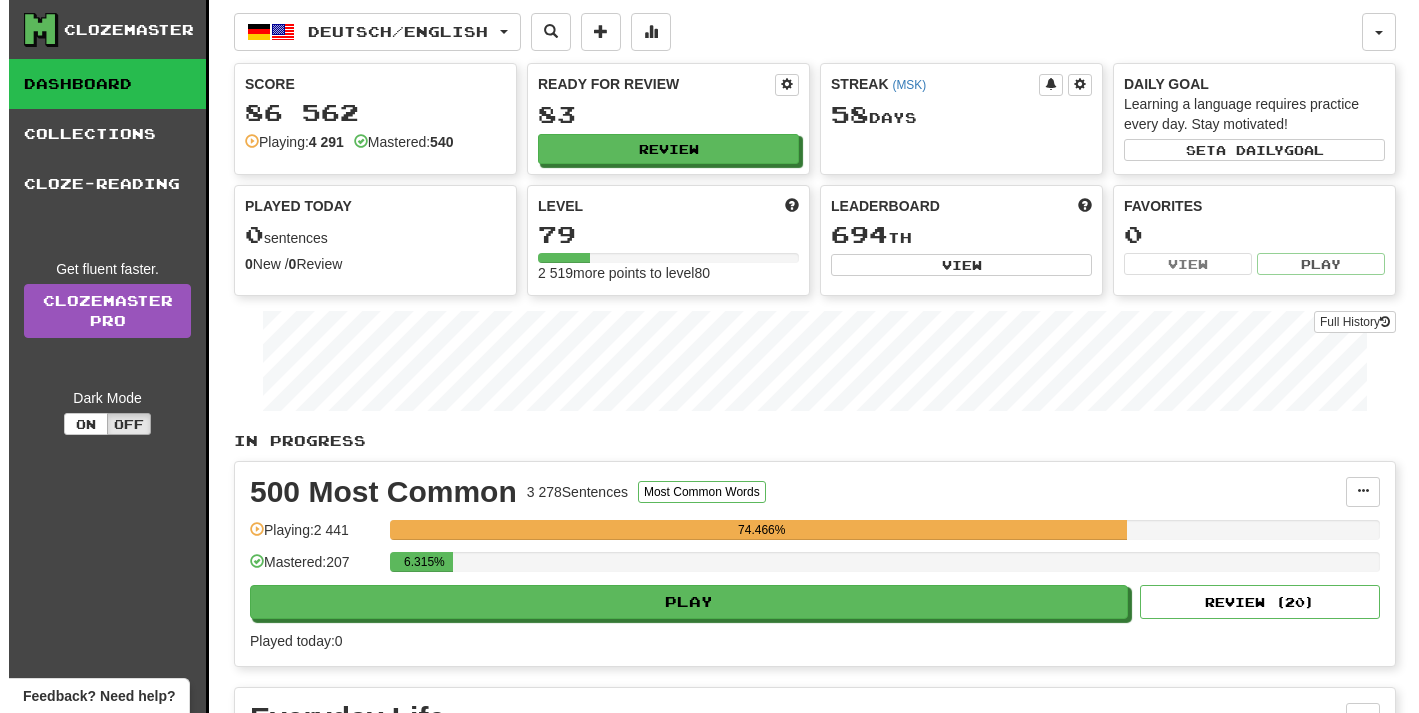 scroll, scrollTop: 204, scrollLeft: 0, axis: vertical 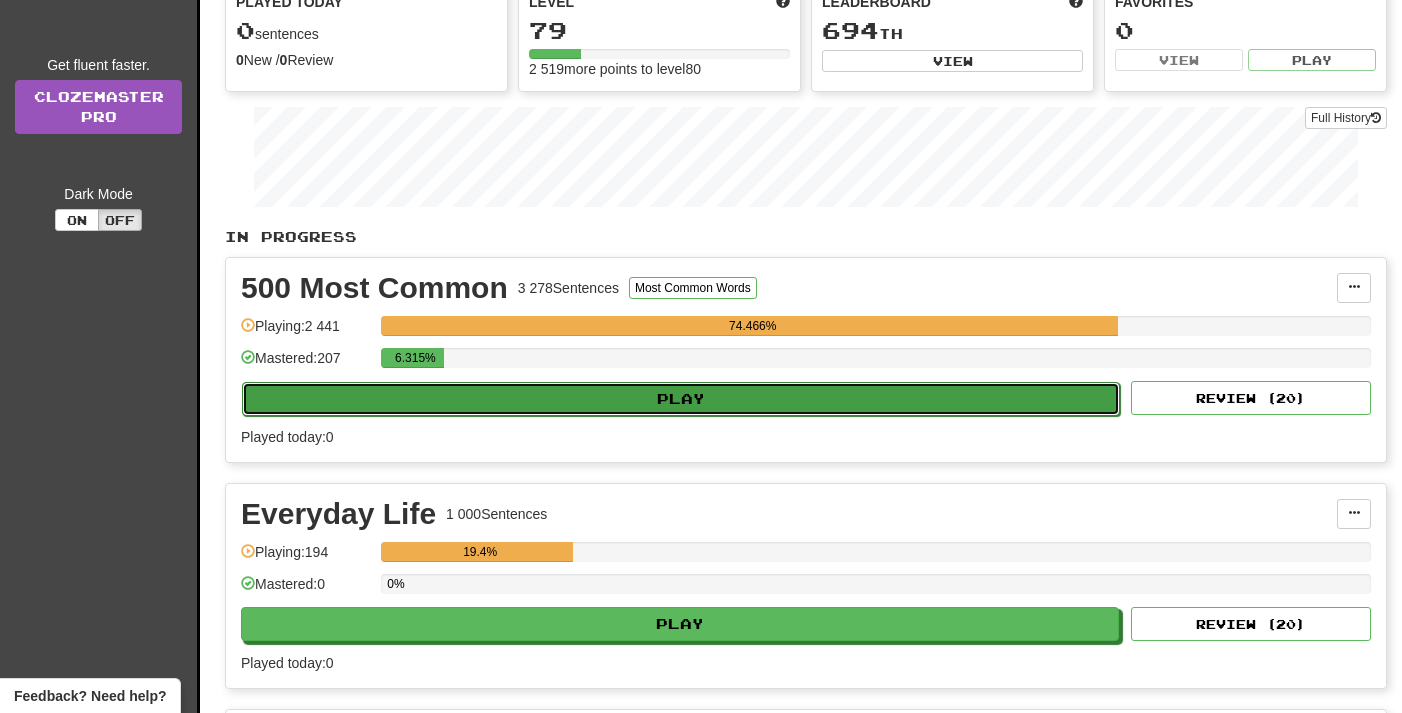 click on "Play" at bounding box center [681, 399] 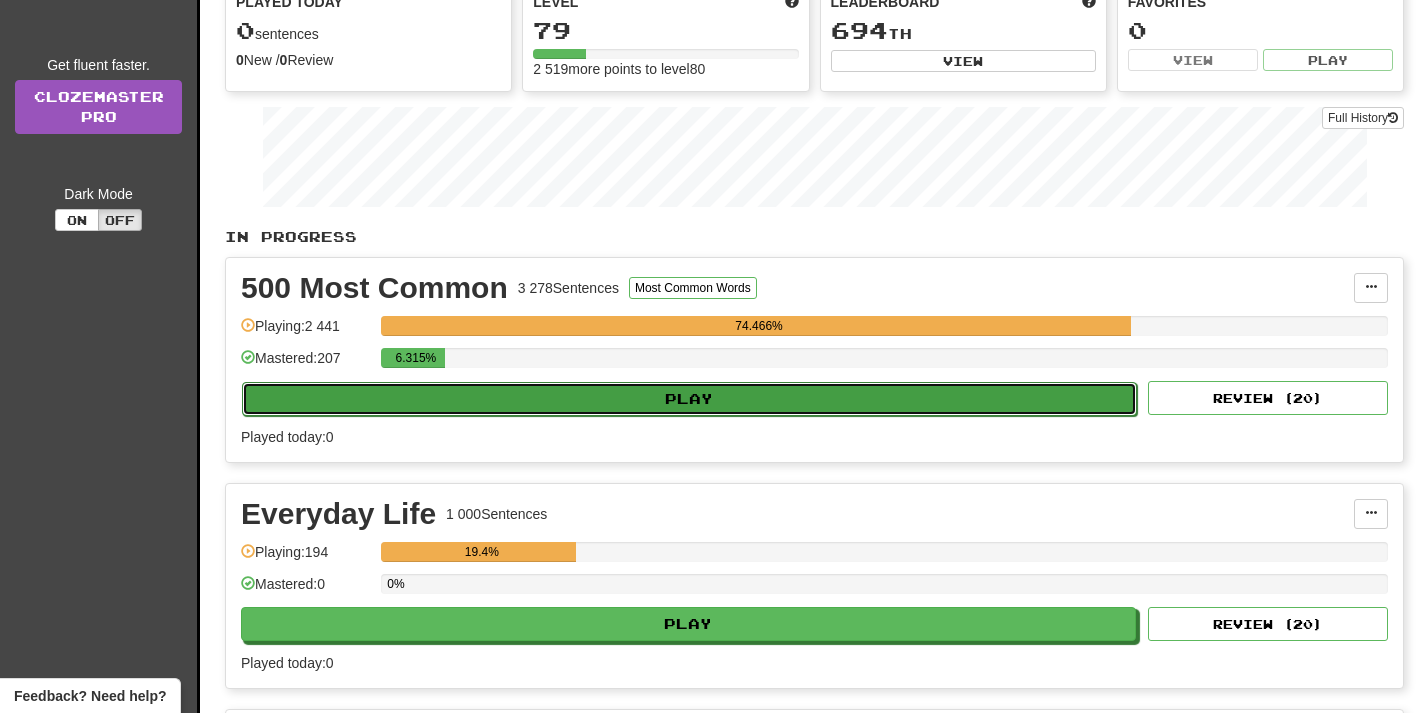 select on "**" 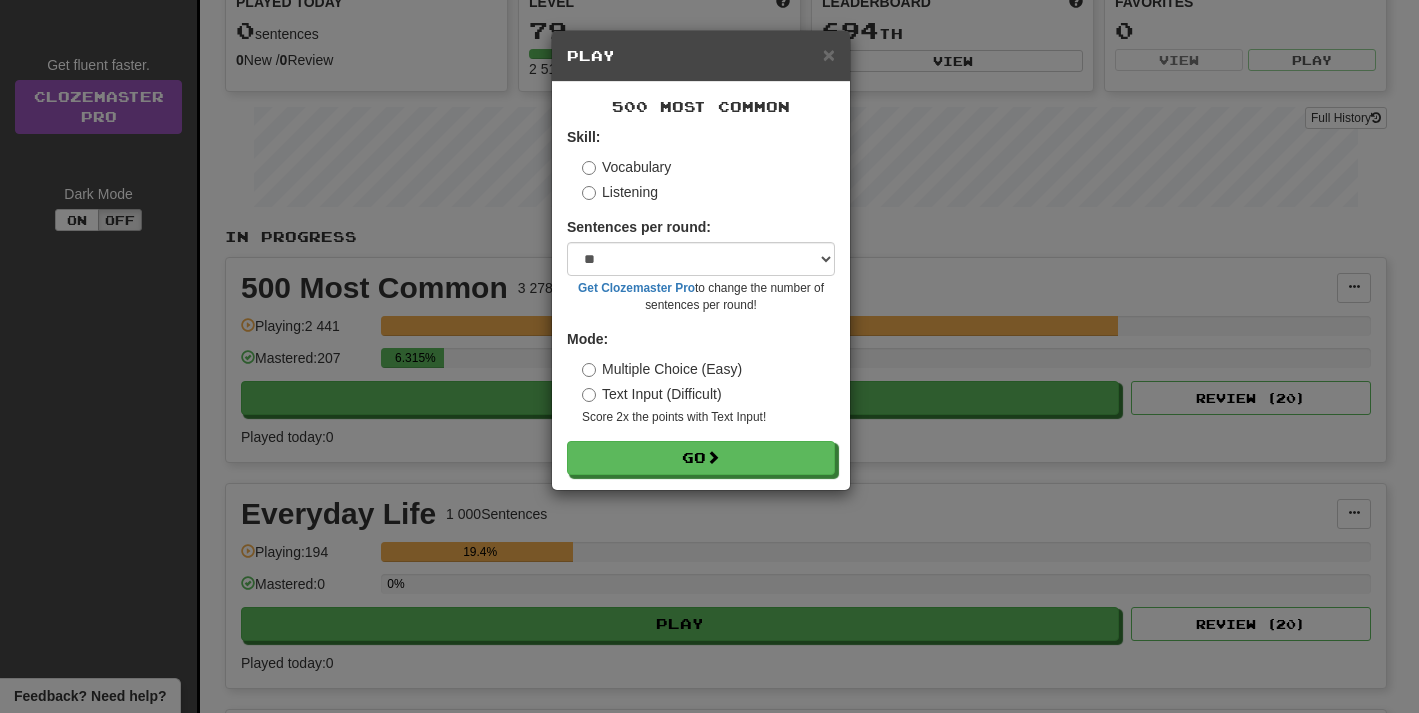 click on "Skill: Vocabulary Listening Sentences per round: * ** ** ** ** ** *** ******** Get Clozemaster Pro  to change the number of sentences per round! Mode: Multiple Choice (Easy) Text Input (Difficult) Score 2x the points with Text Input ! Go" at bounding box center (701, 301) 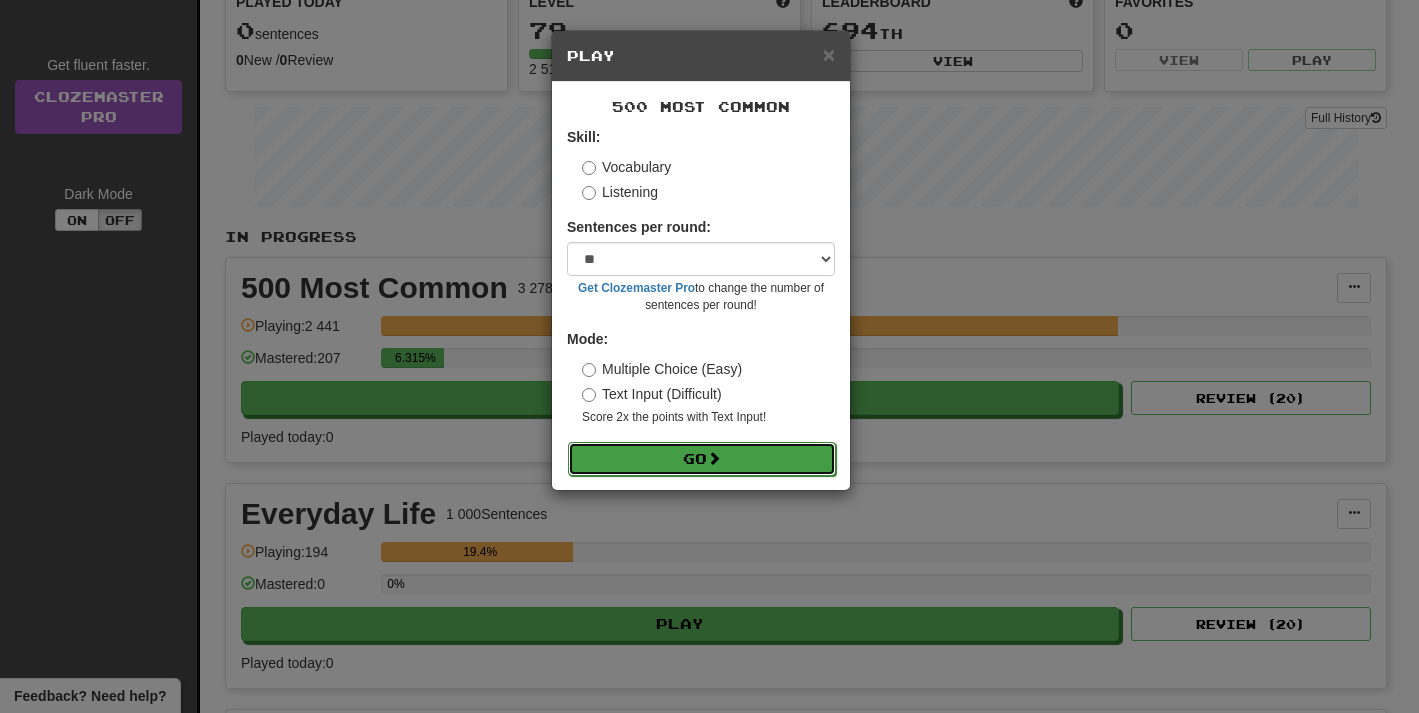 click on "Go" at bounding box center (702, 459) 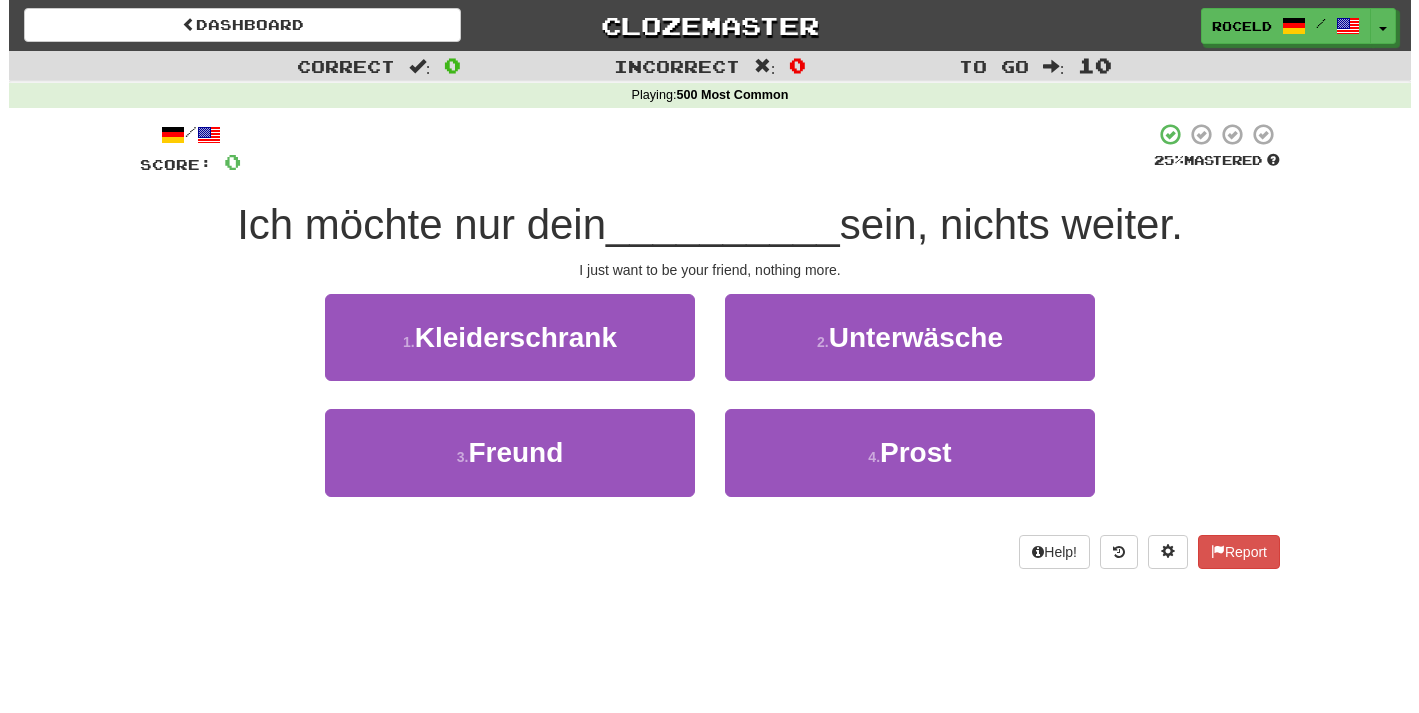 scroll, scrollTop: 0, scrollLeft: 0, axis: both 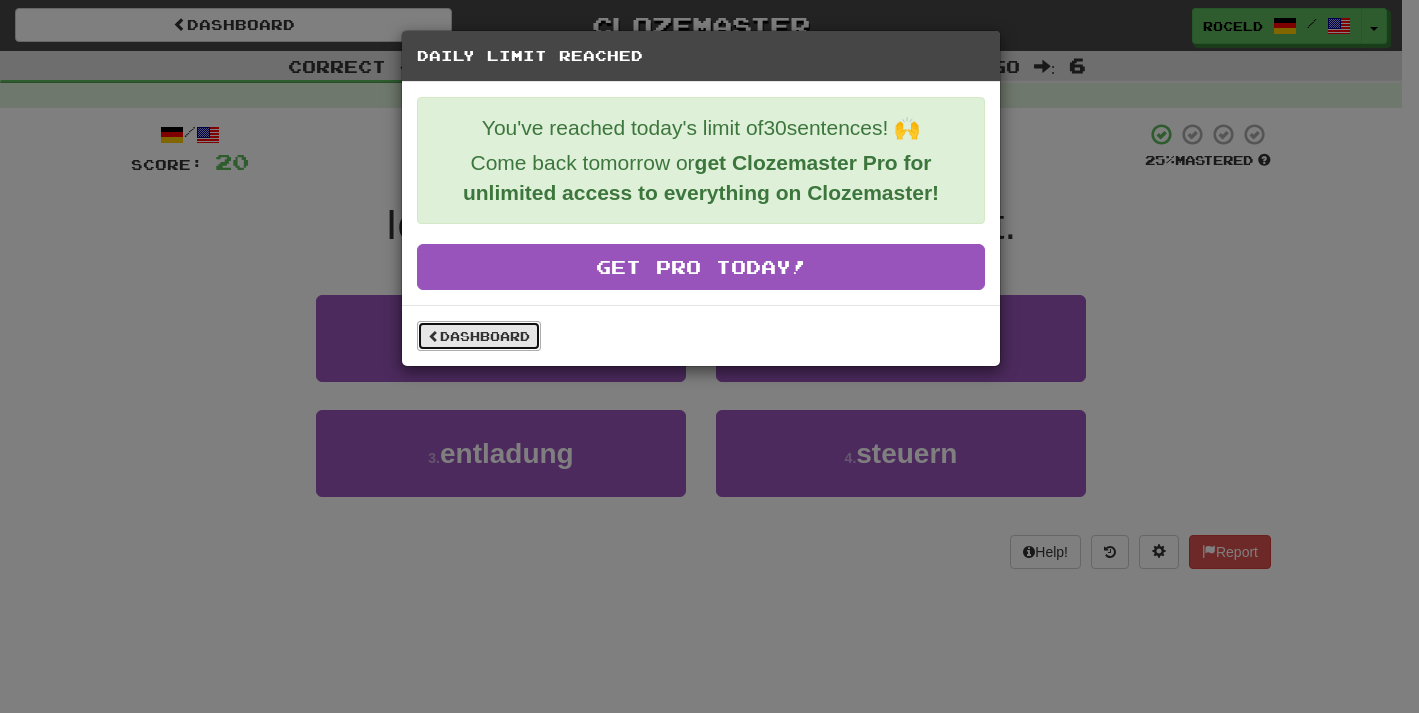 click on "Dashboard" at bounding box center (479, 336) 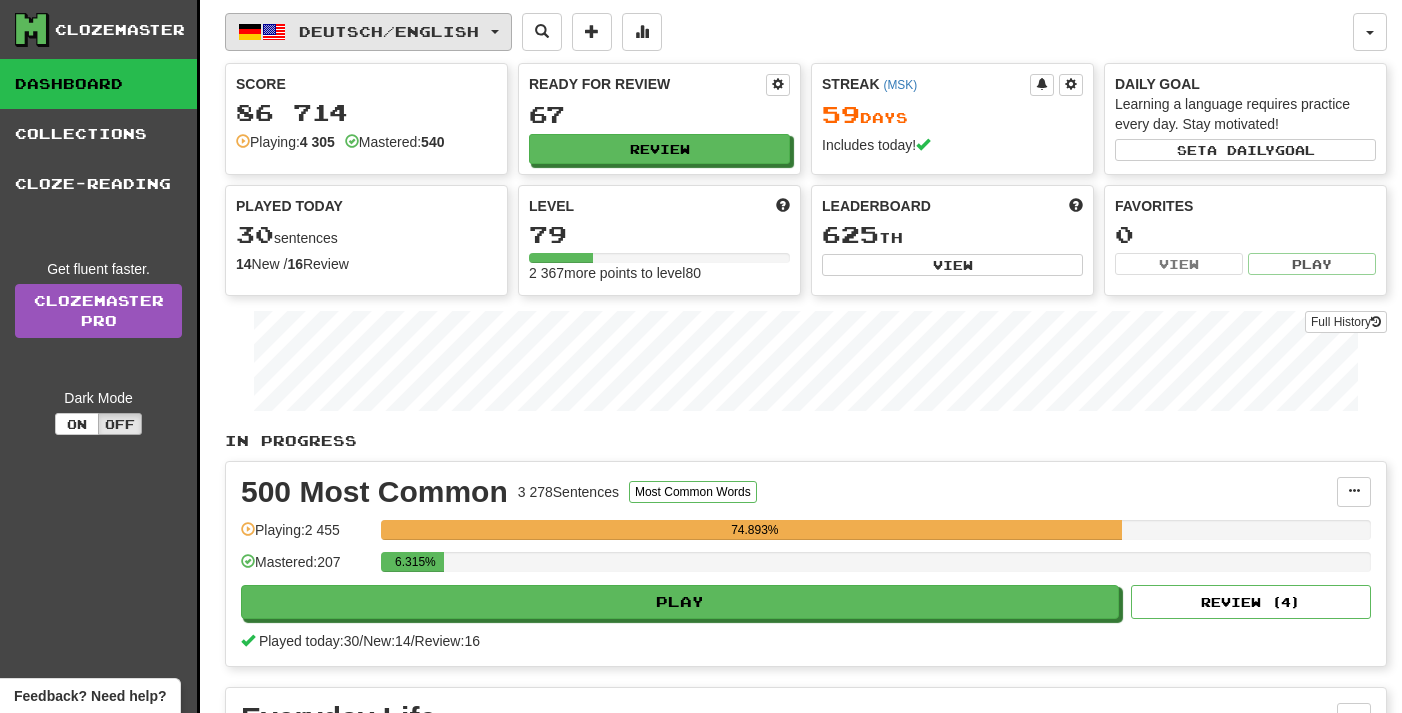 scroll, scrollTop: 0, scrollLeft: 0, axis: both 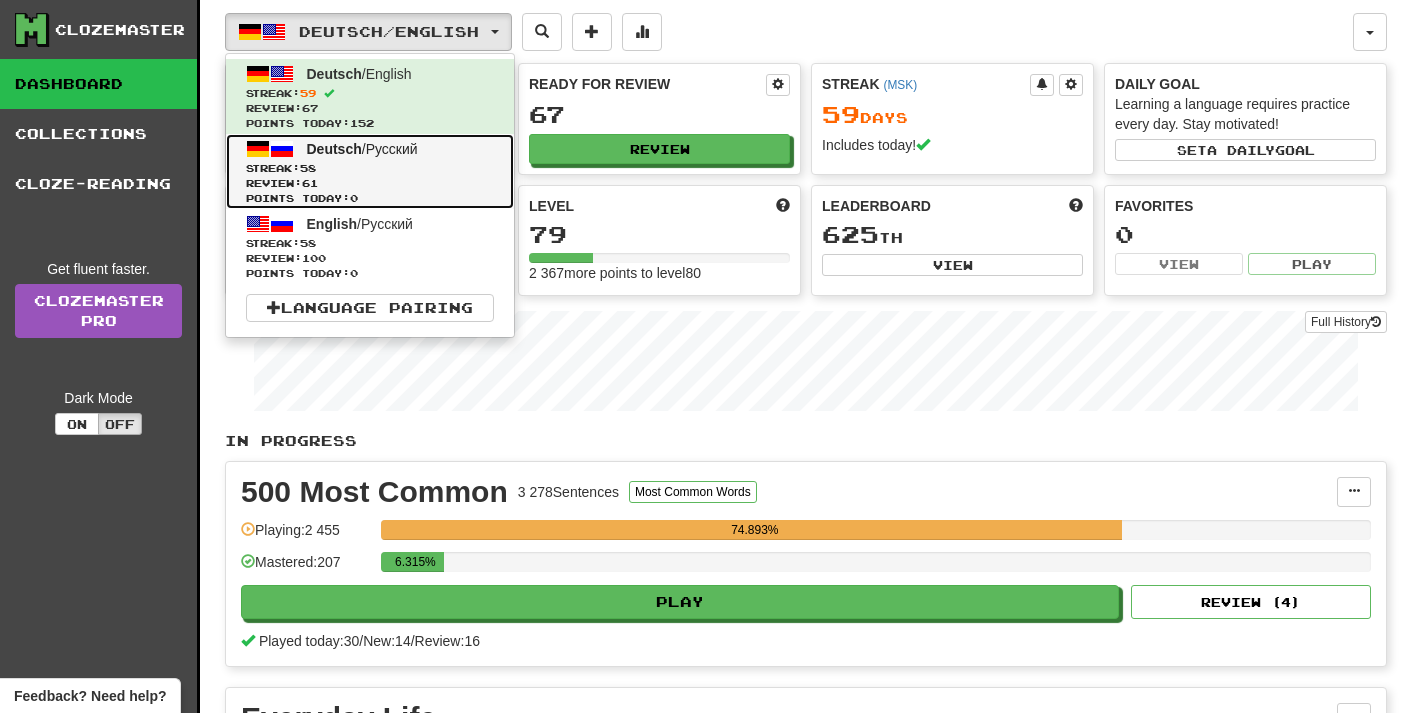 click on "Streak:  58" at bounding box center [370, 168] 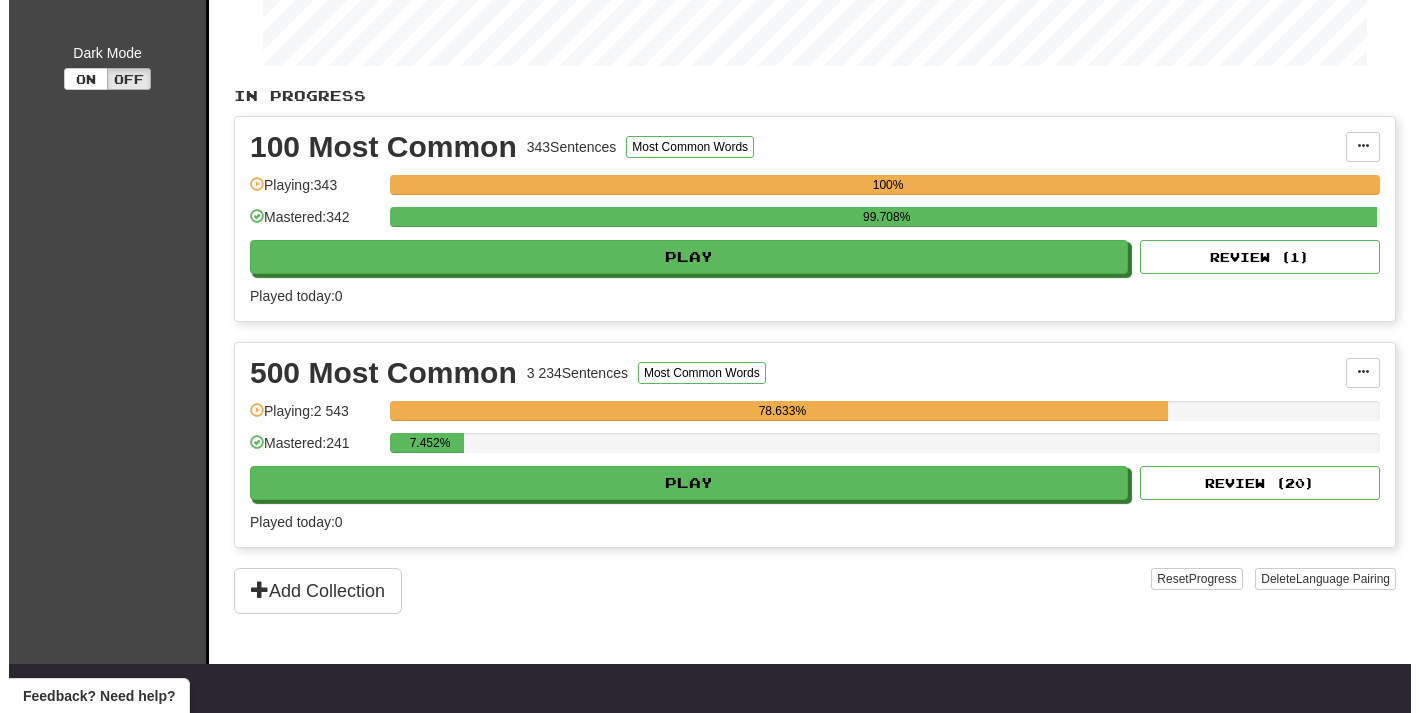 scroll, scrollTop: 408, scrollLeft: 0, axis: vertical 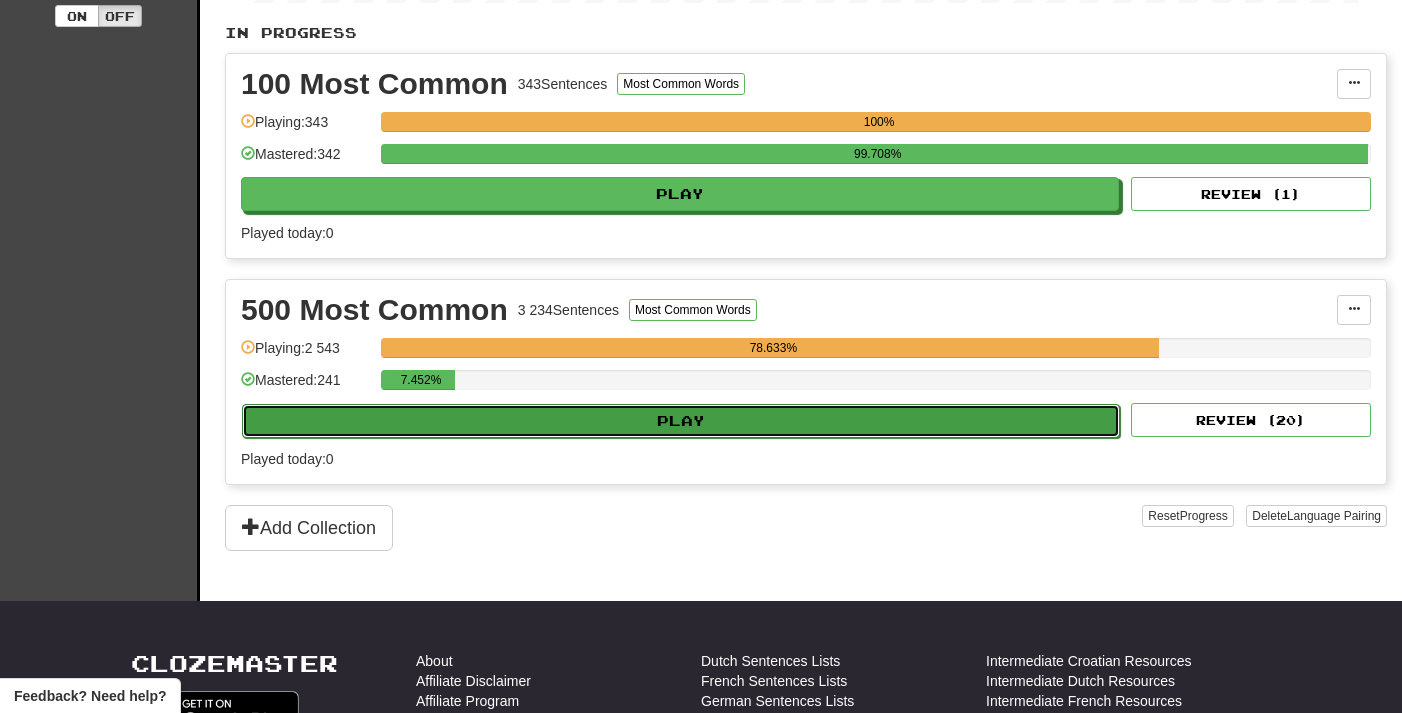 click on "Play" at bounding box center (681, 421) 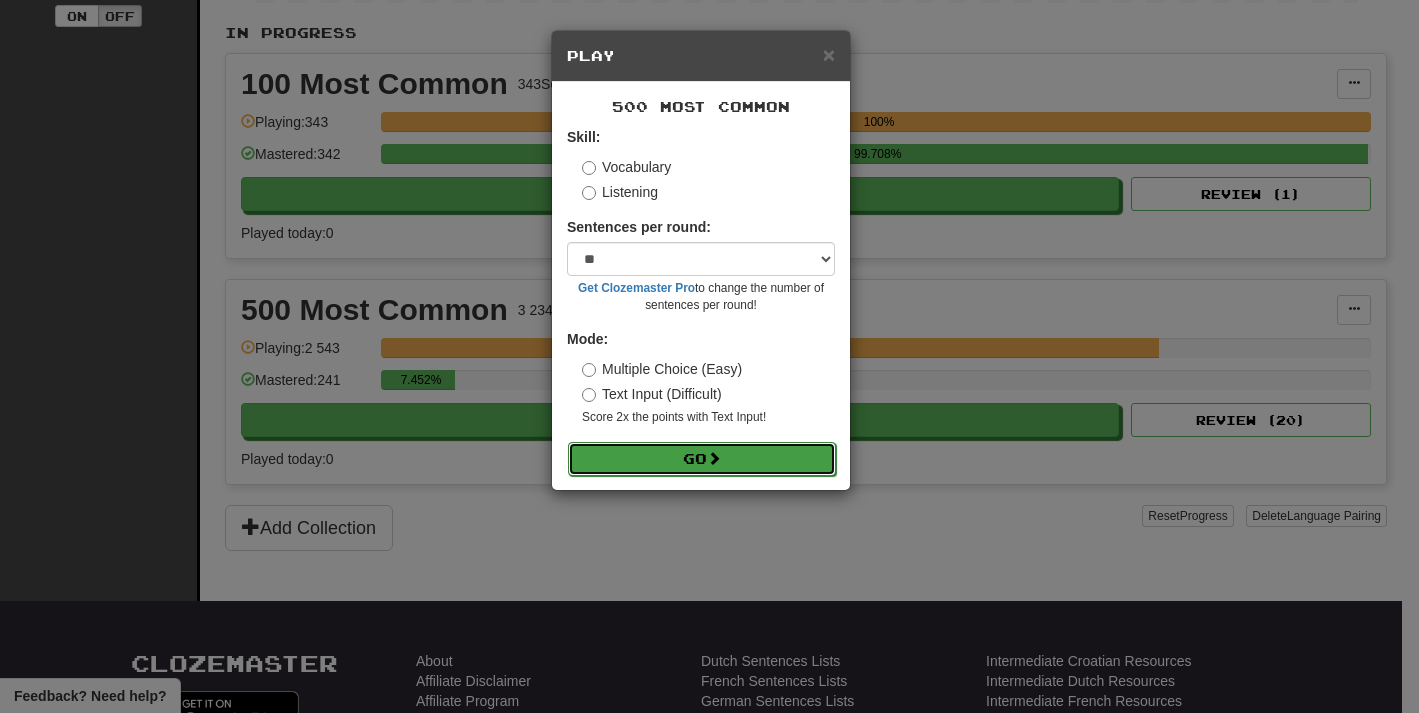 click on "Go" at bounding box center (702, 459) 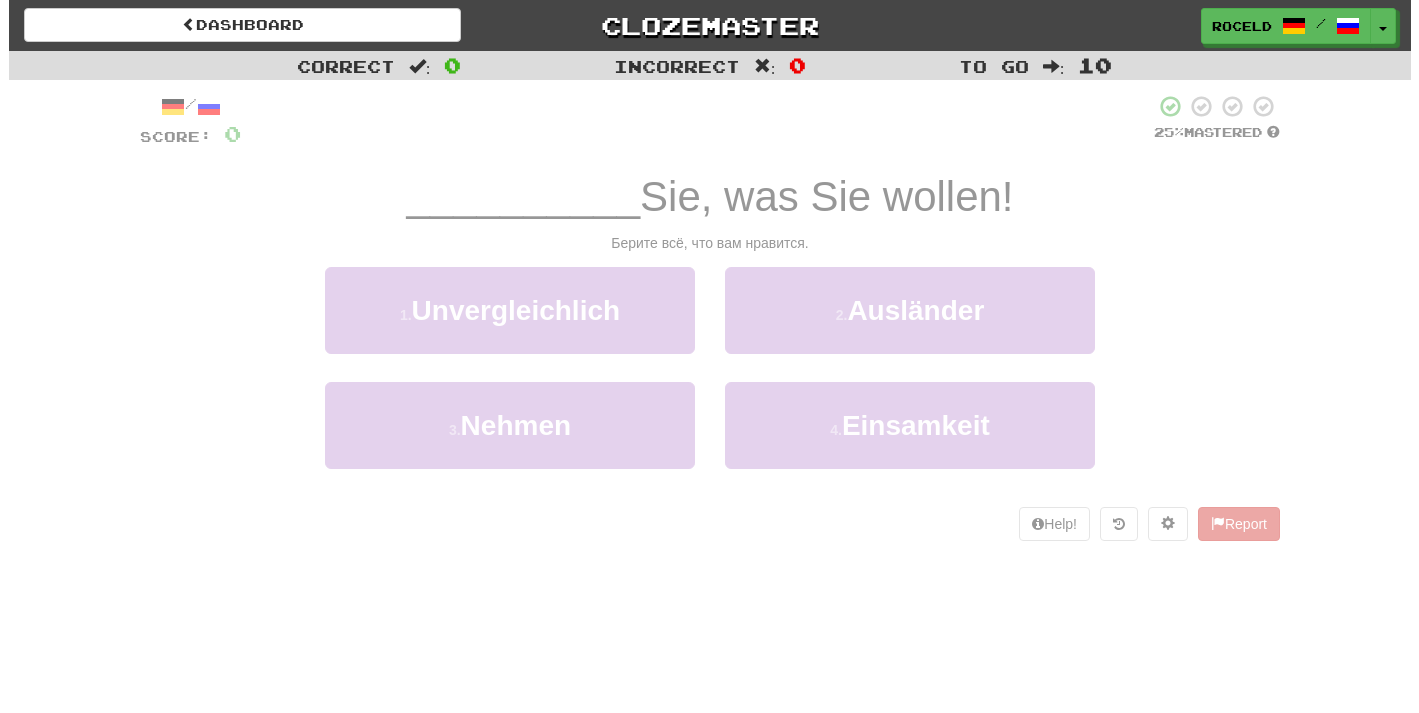 scroll, scrollTop: 0, scrollLeft: 0, axis: both 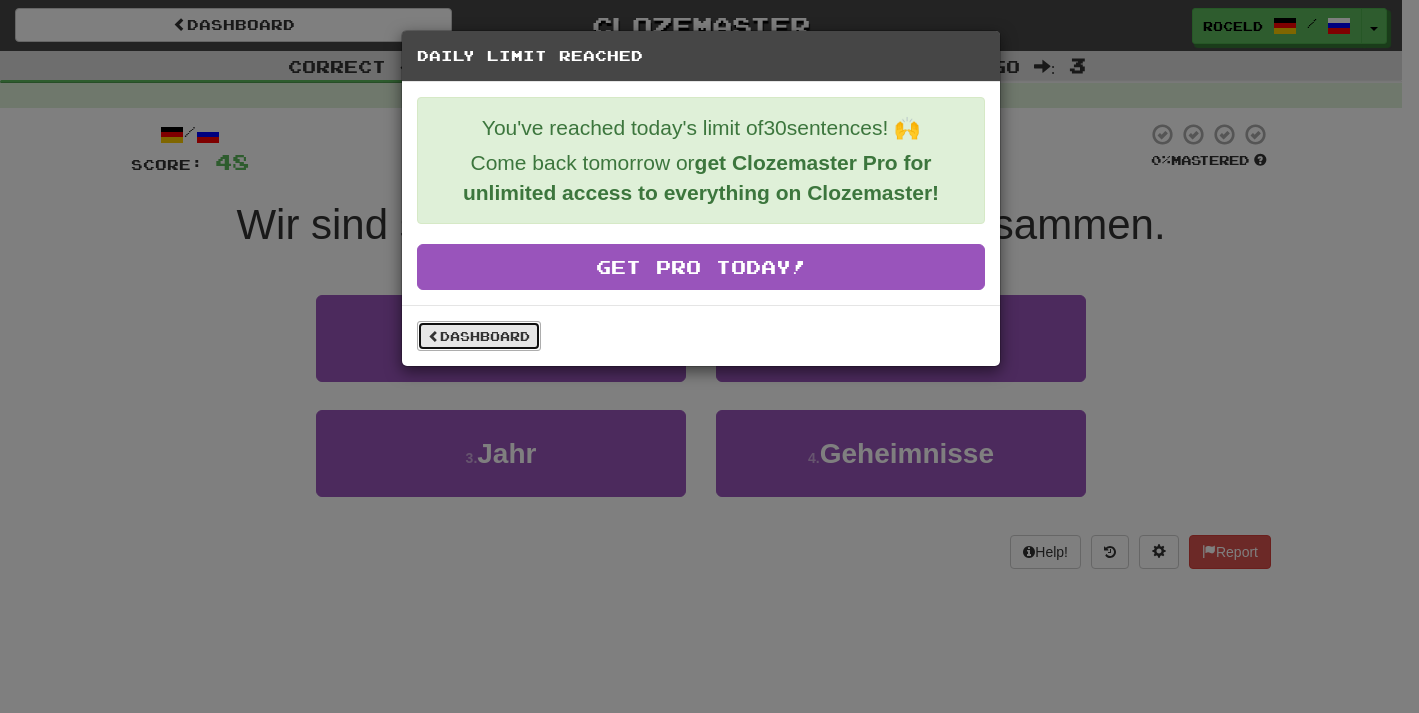 click on "Dashboard" at bounding box center (479, 336) 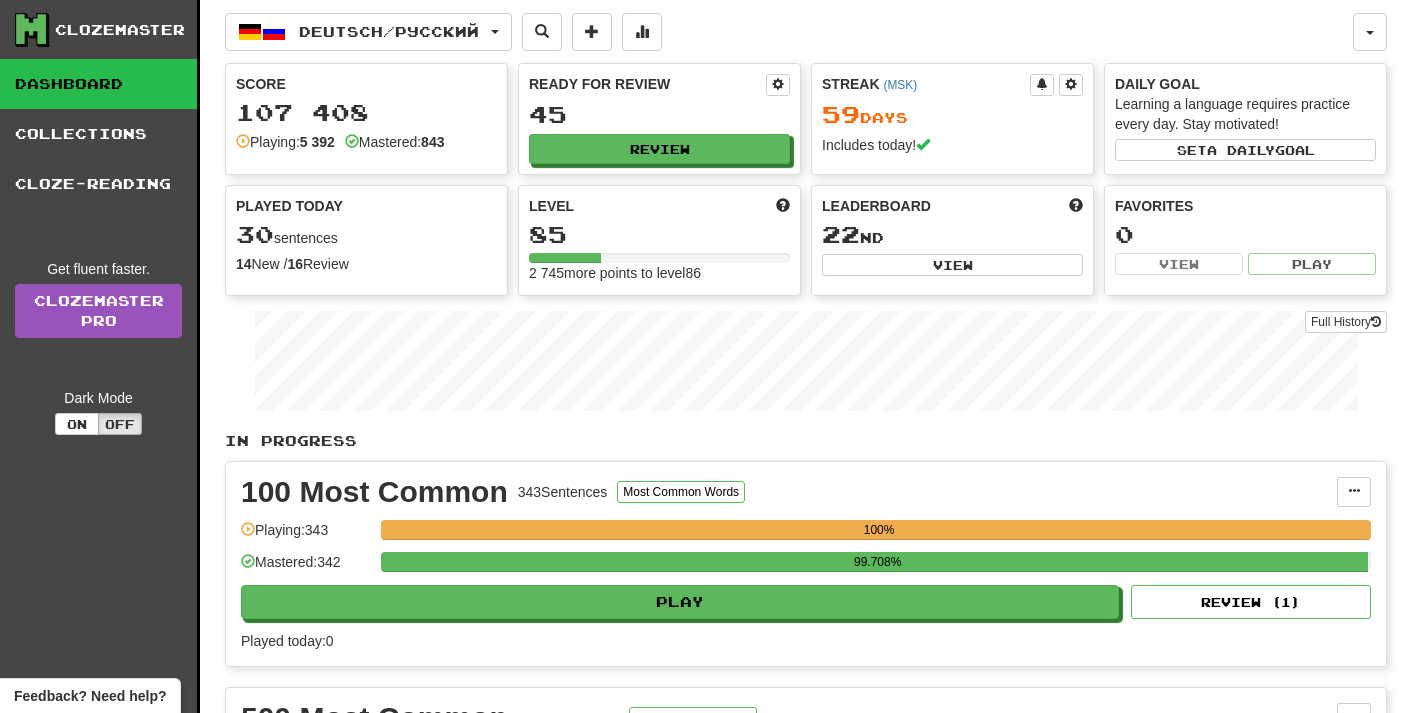 scroll, scrollTop: 0, scrollLeft: 0, axis: both 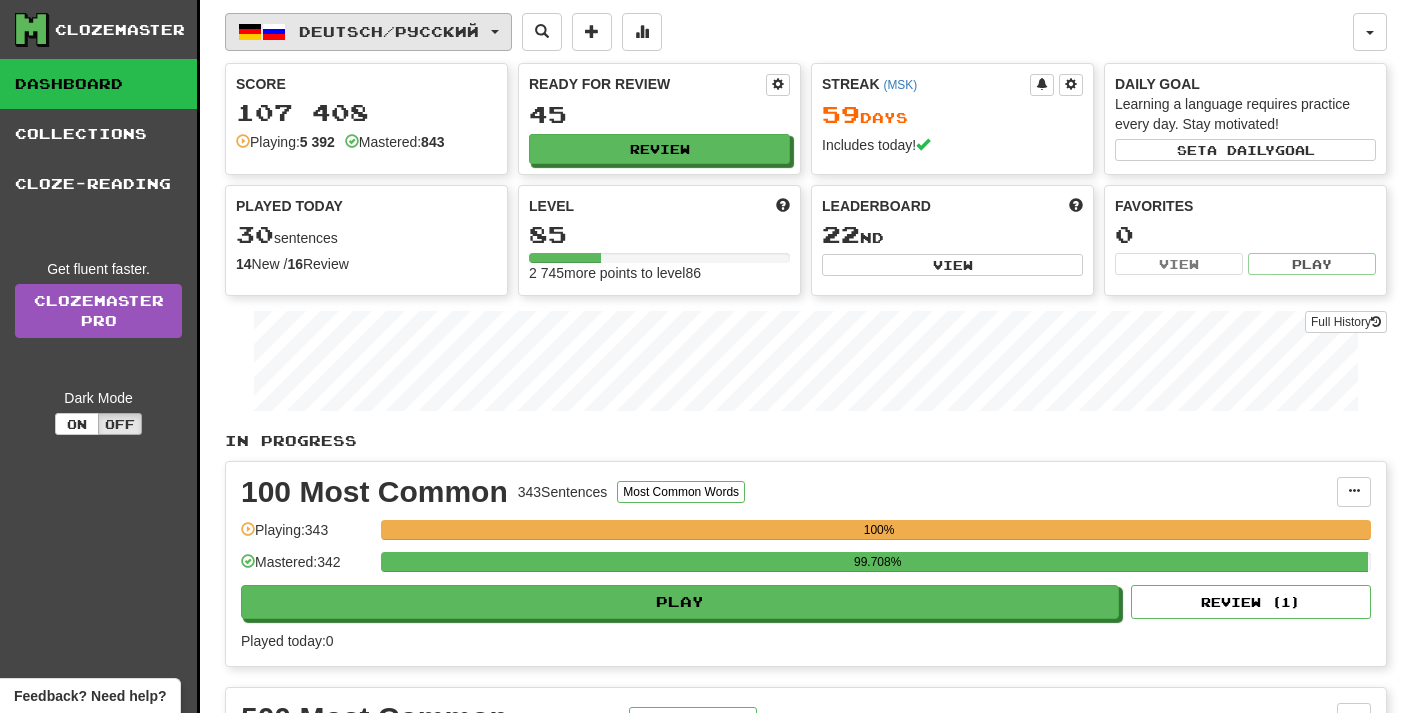 click on "Deutsch  /  Русский" at bounding box center [368, 32] 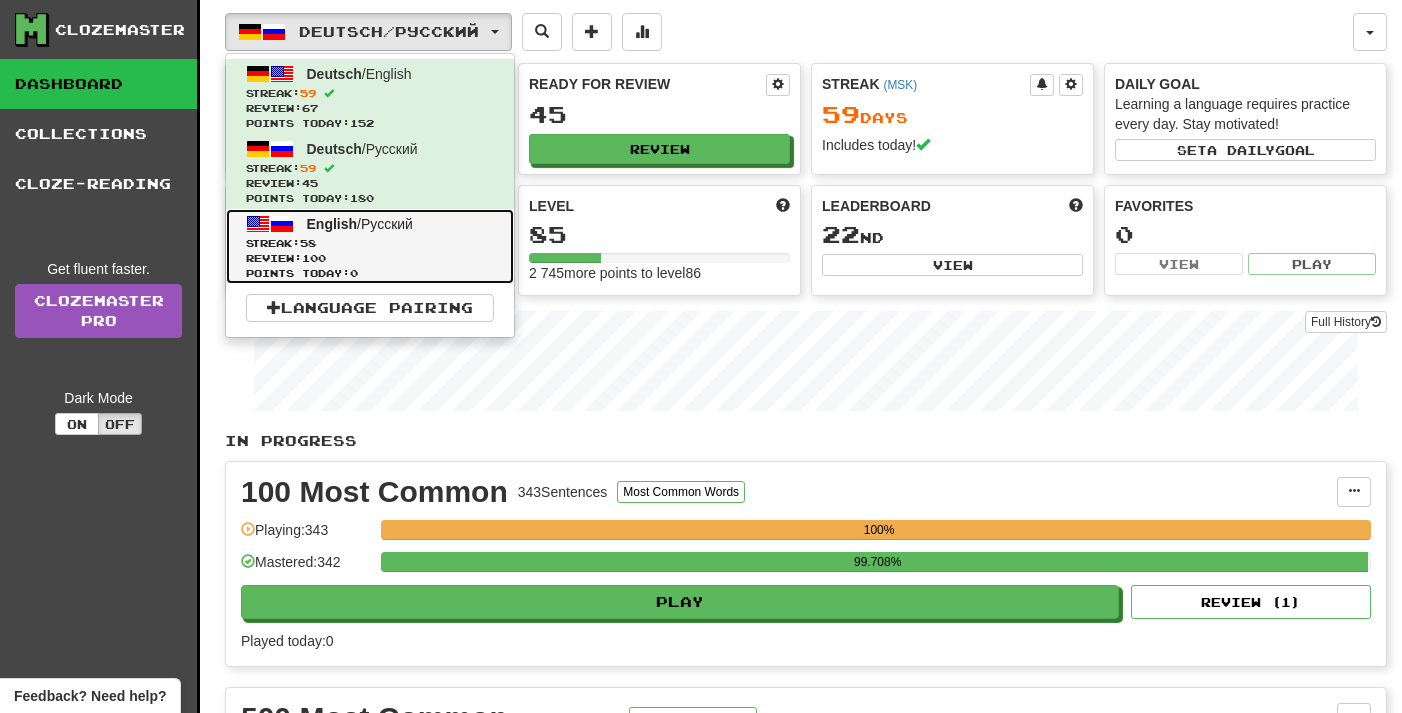 click on "English  /  Русский Streak:  58   Review:  100 Points today:  0" at bounding box center [370, 246] 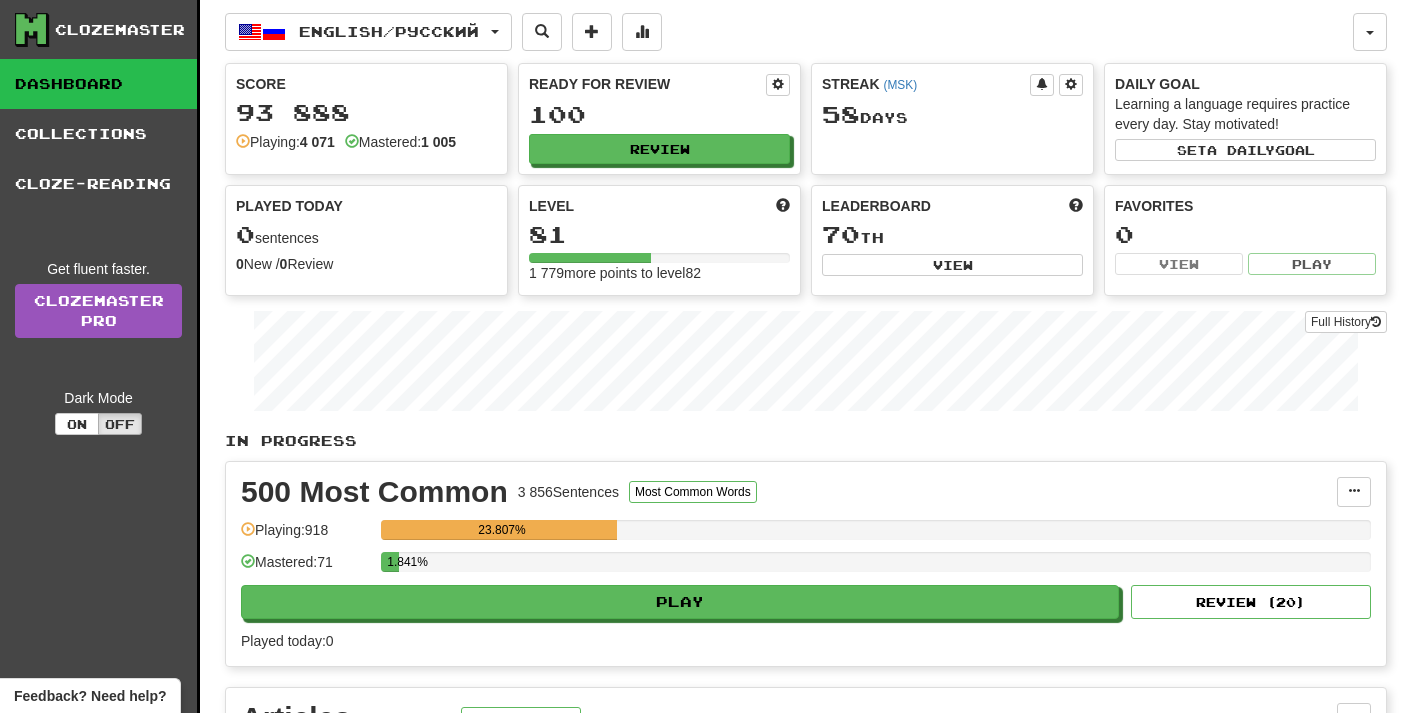 scroll, scrollTop: 0, scrollLeft: 0, axis: both 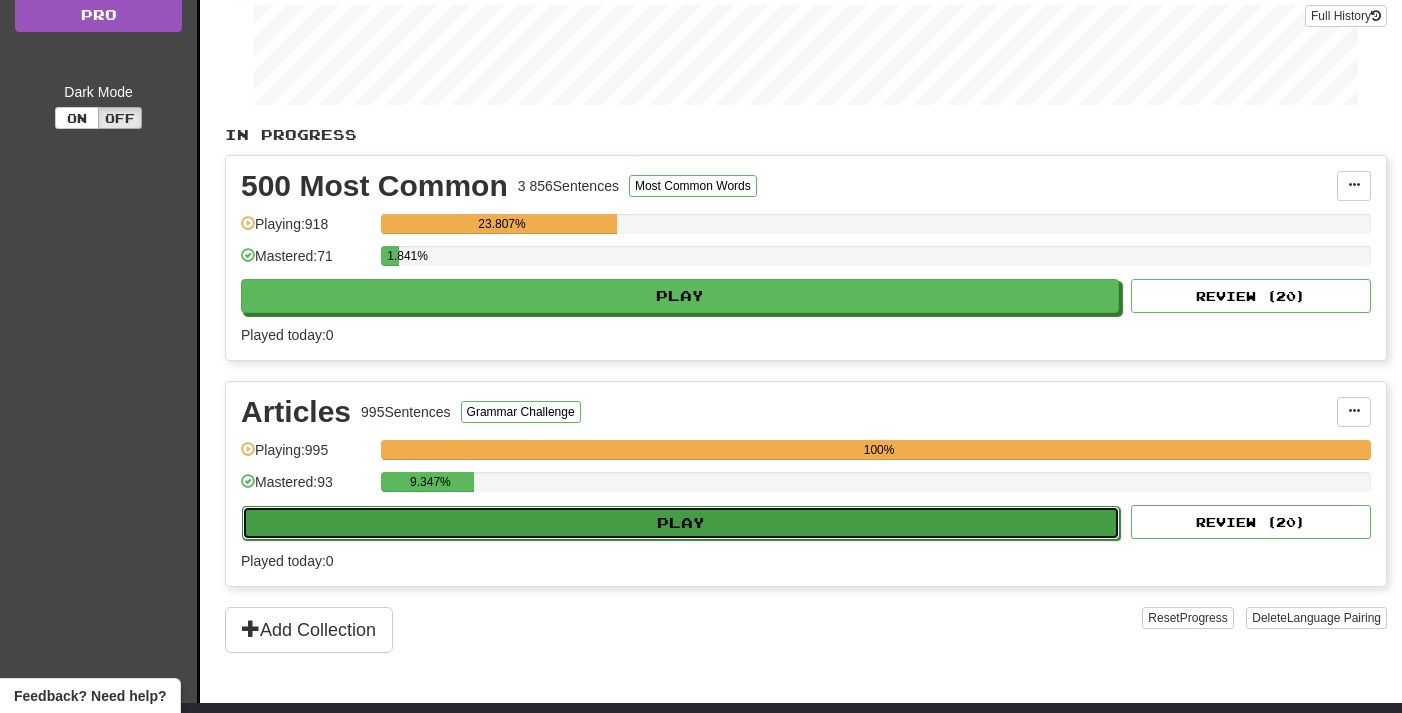 click on "Play" at bounding box center (681, 523) 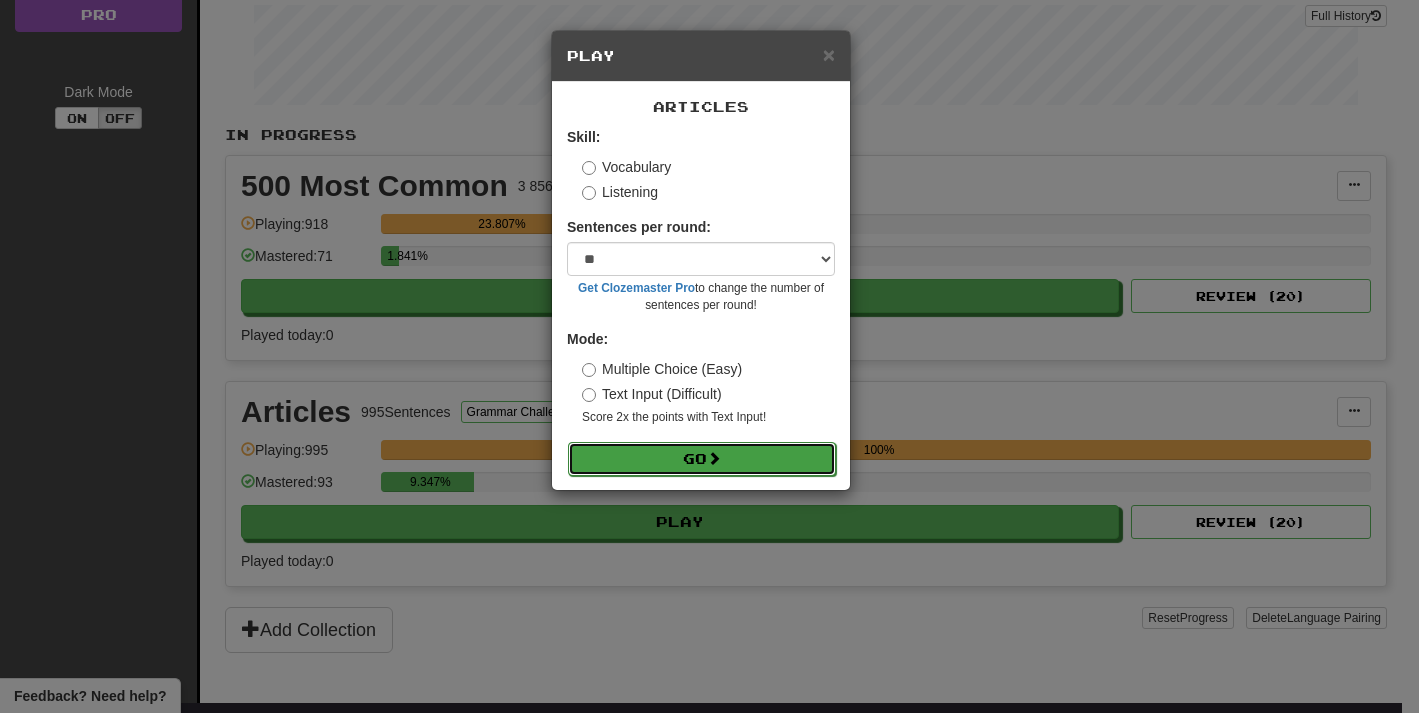 click on "Go" at bounding box center (702, 459) 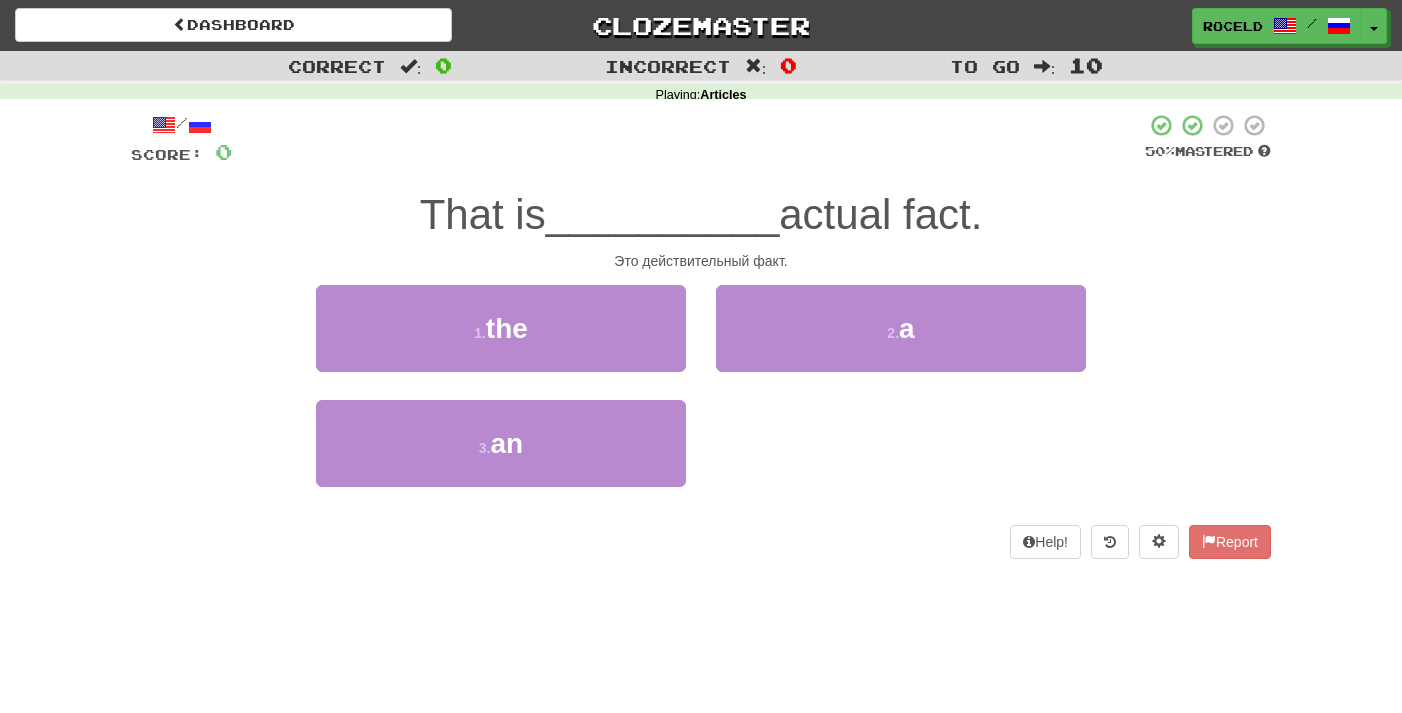 scroll, scrollTop: 0, scrollLeft: 0, axis: both 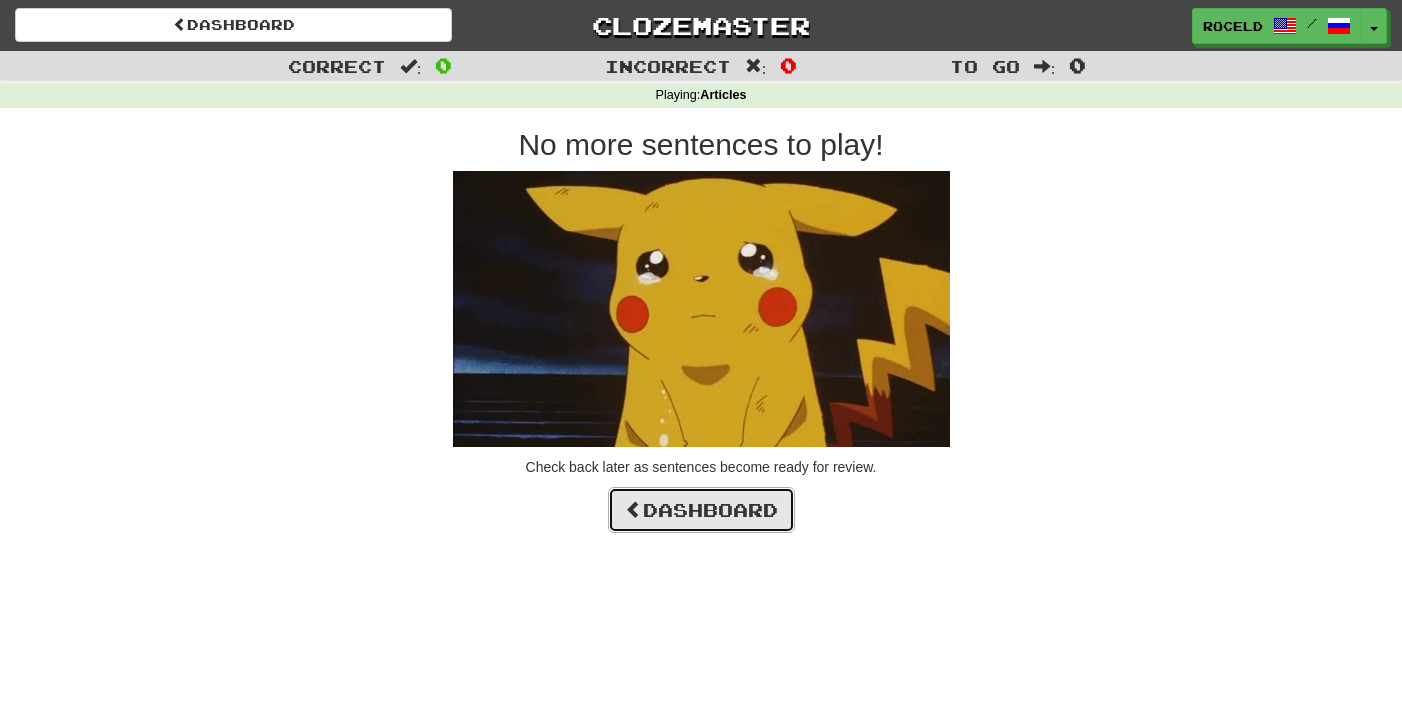 click on "Dashboard" at bounding box center [701, 510] 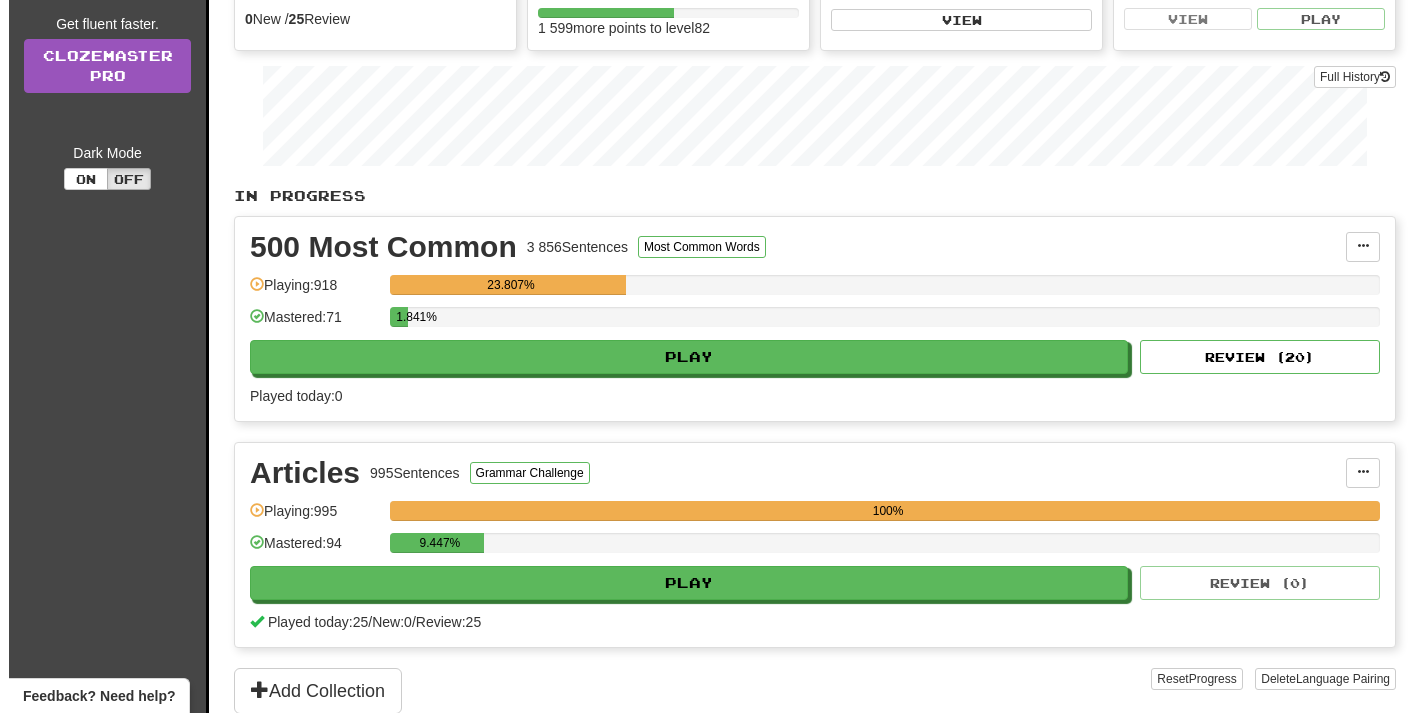 scroll, scrollTop: 408, scrollLeft: 0, axis: vertical 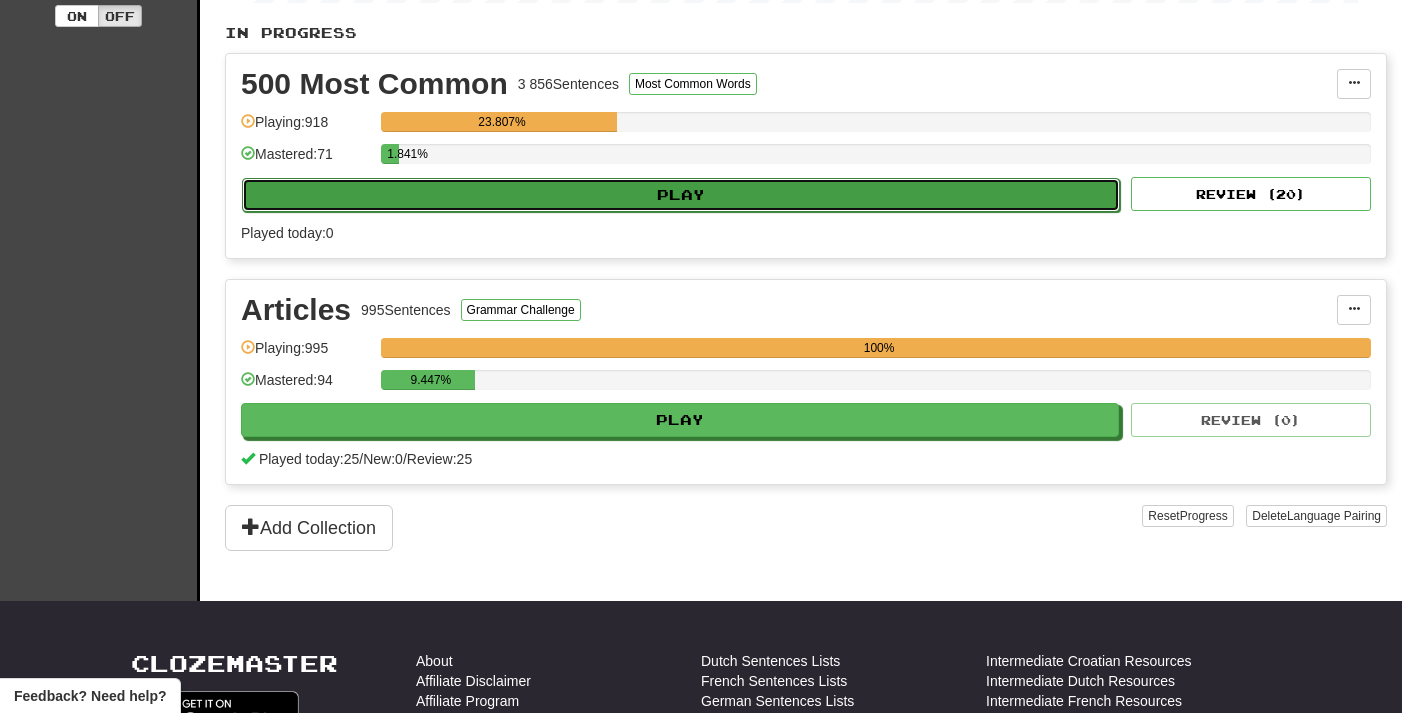 click on "Play" at bounding box center (681, 195) 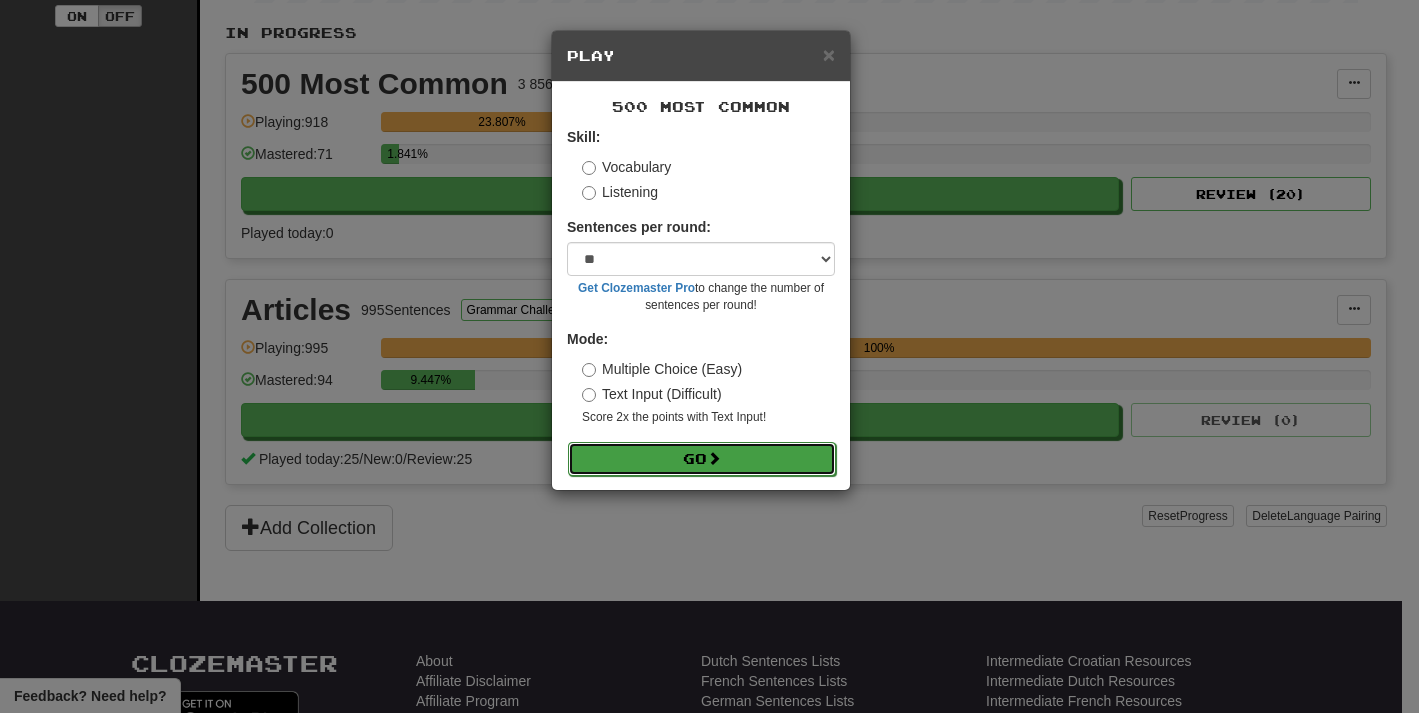click on "Go" at bounding box center (702, 459) 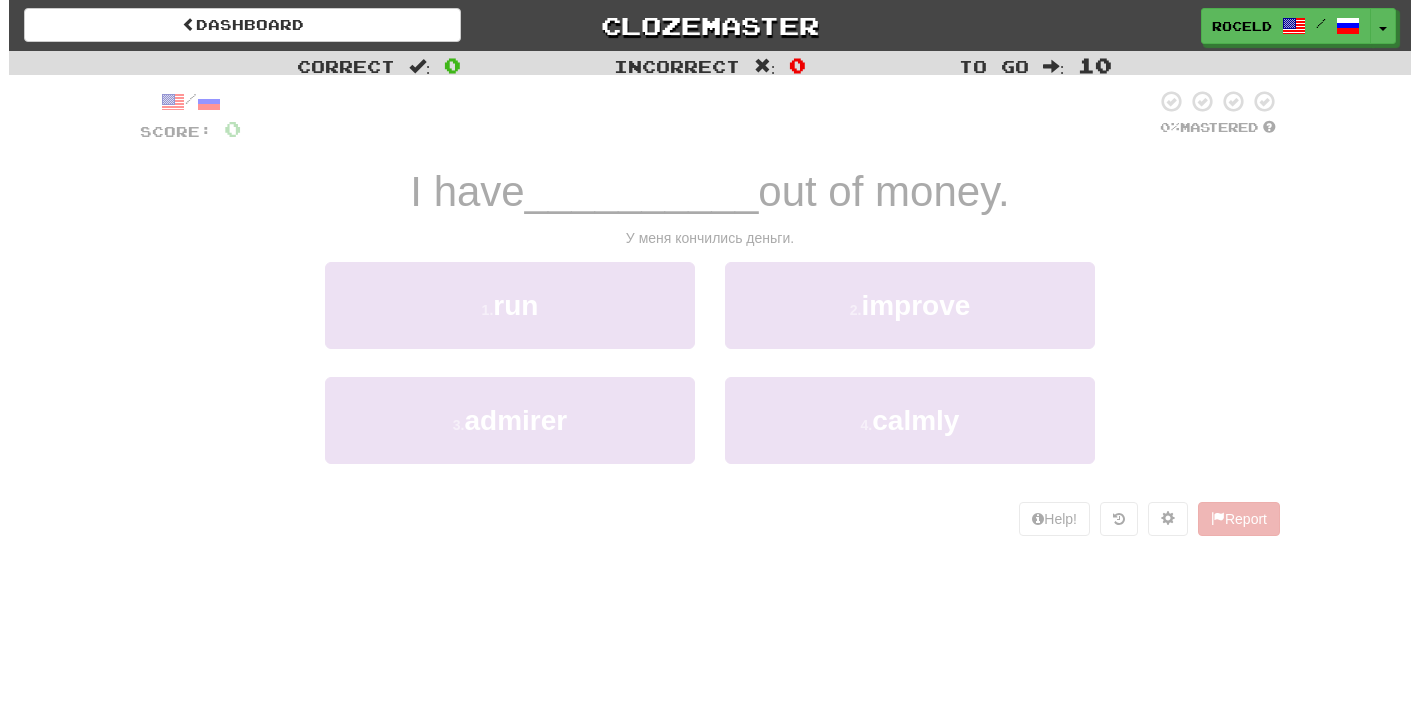 scroll, scrollTop: 0, scrollLeft: 0, axis: both 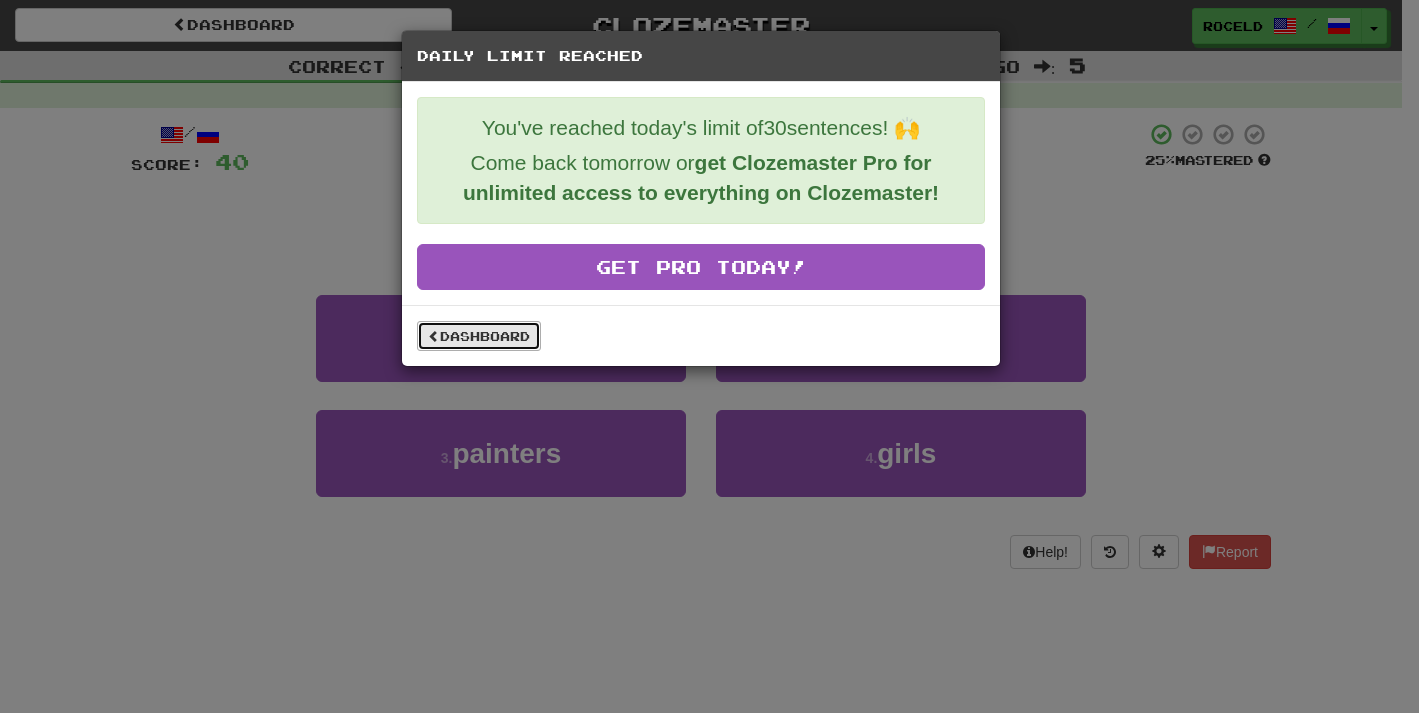 click on "Dashboard" at bounding box center [479, 336] 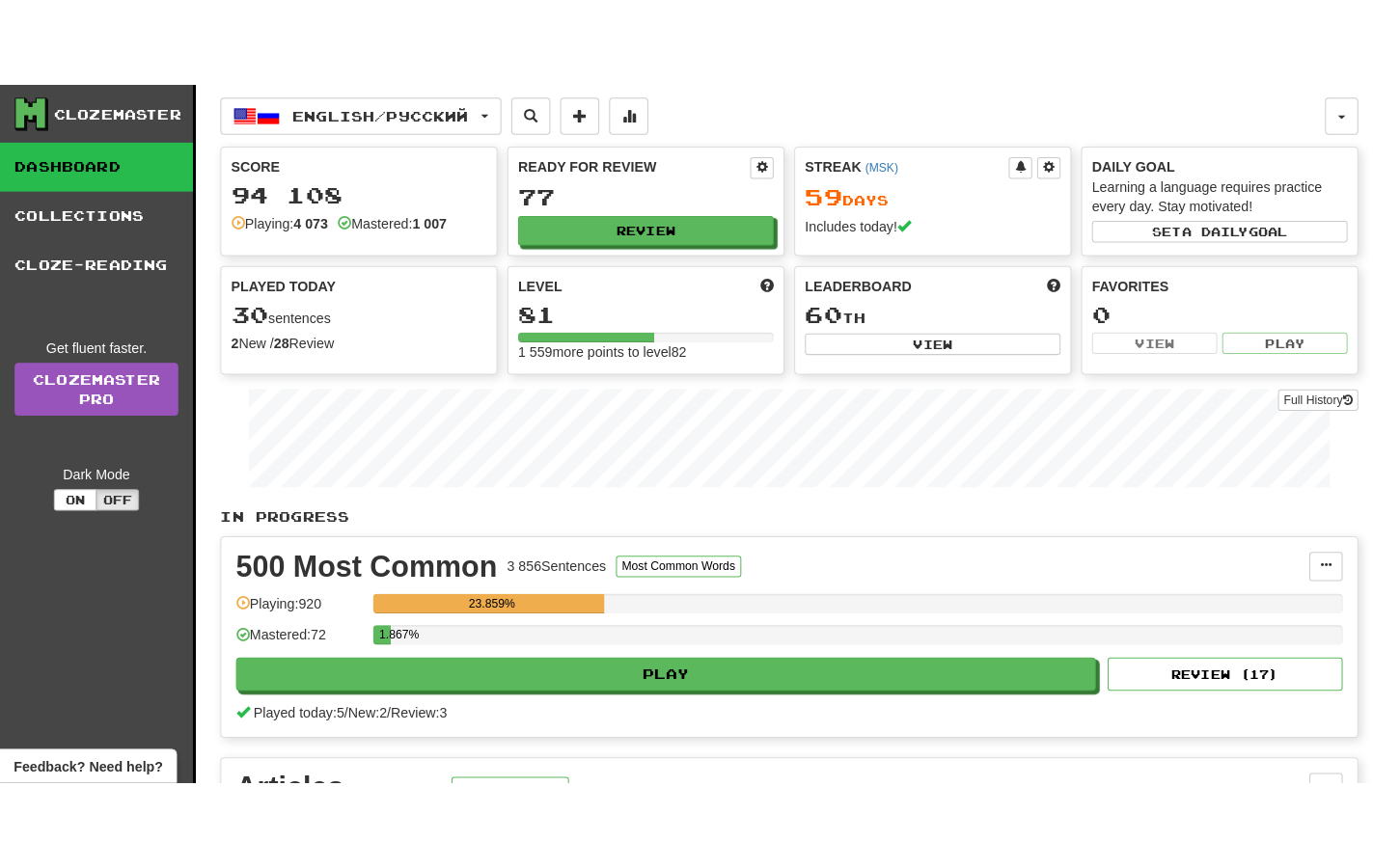 scroll, scrollTop: 0, scrollLeft: 0, axis: both 